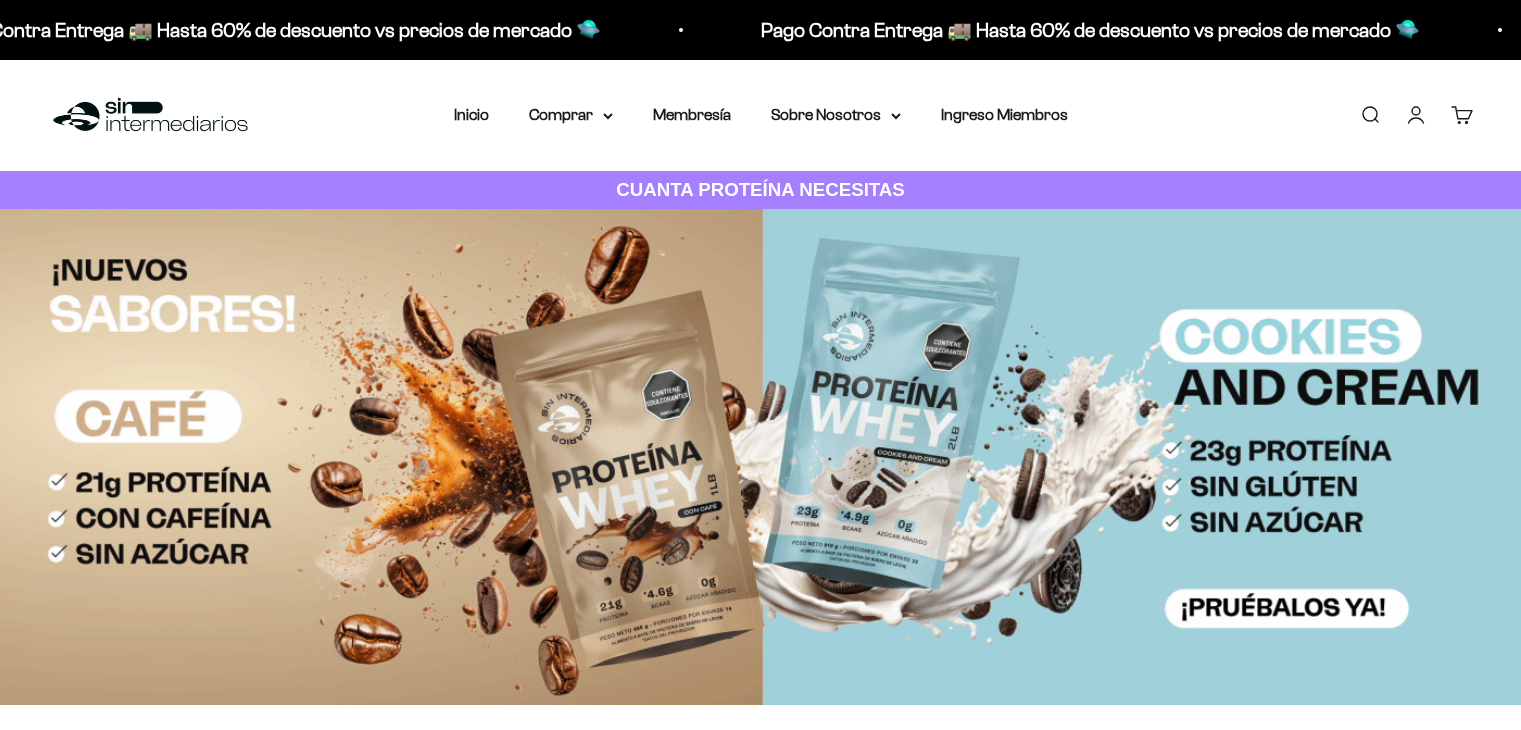 scroll, scrollTop: 0, scrollLeft: 0, axis: both 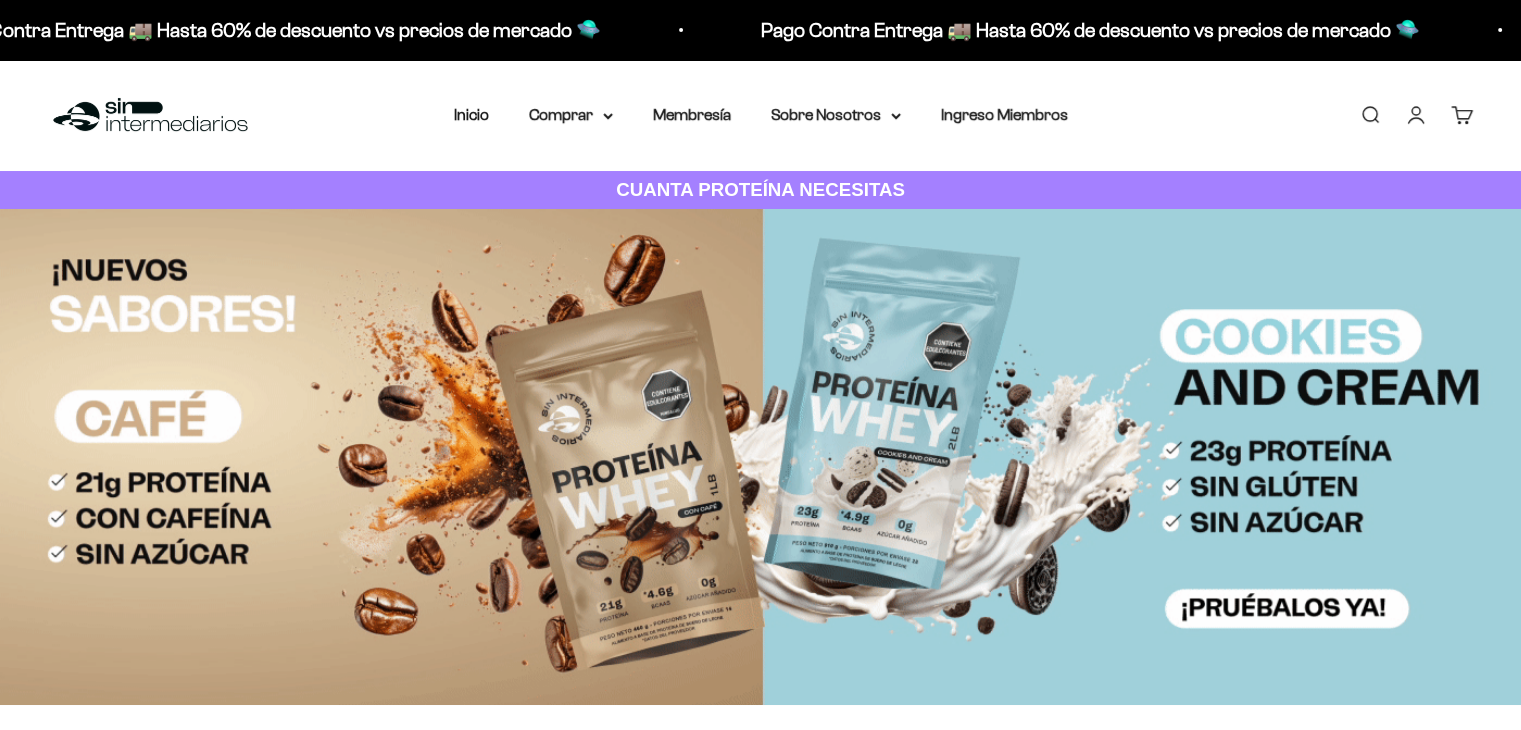 click 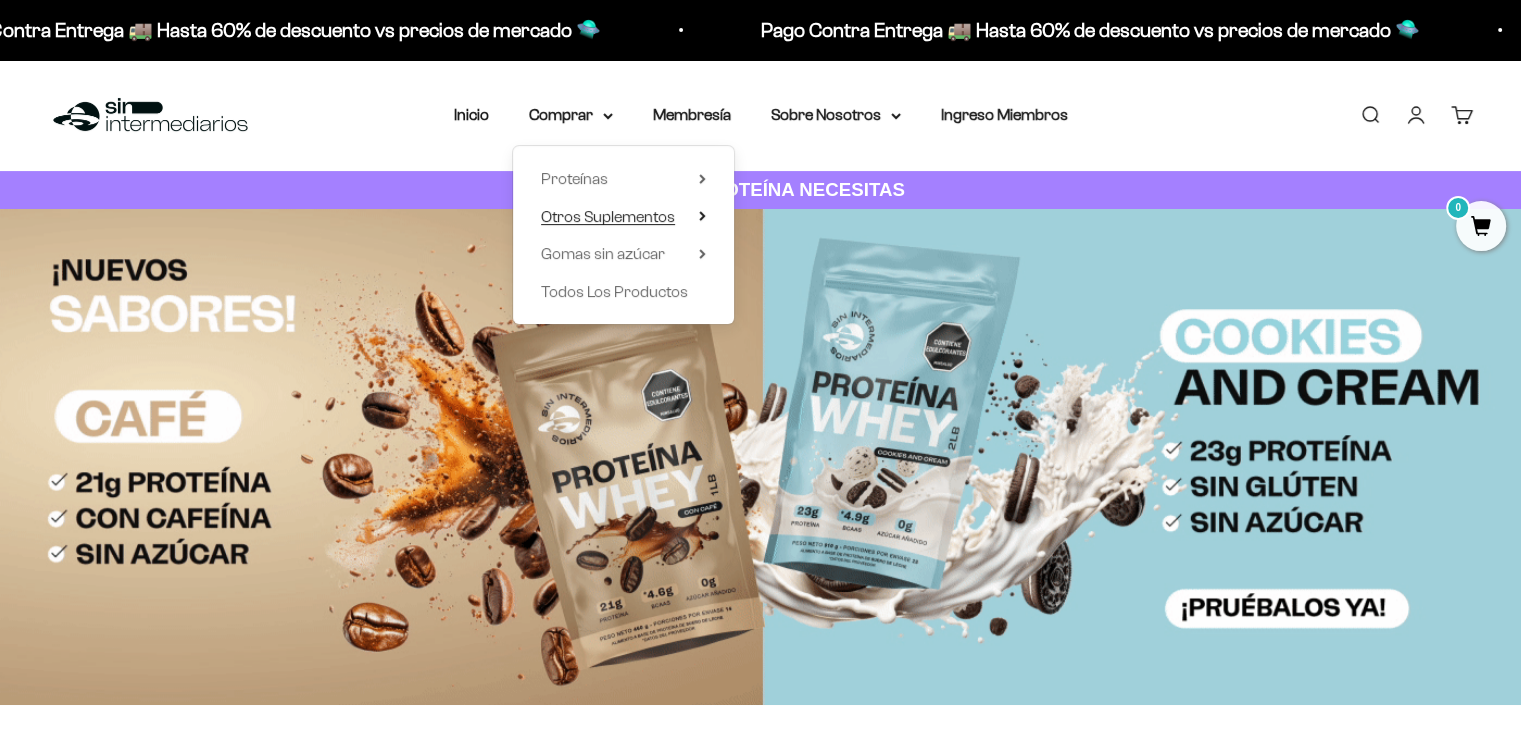 click 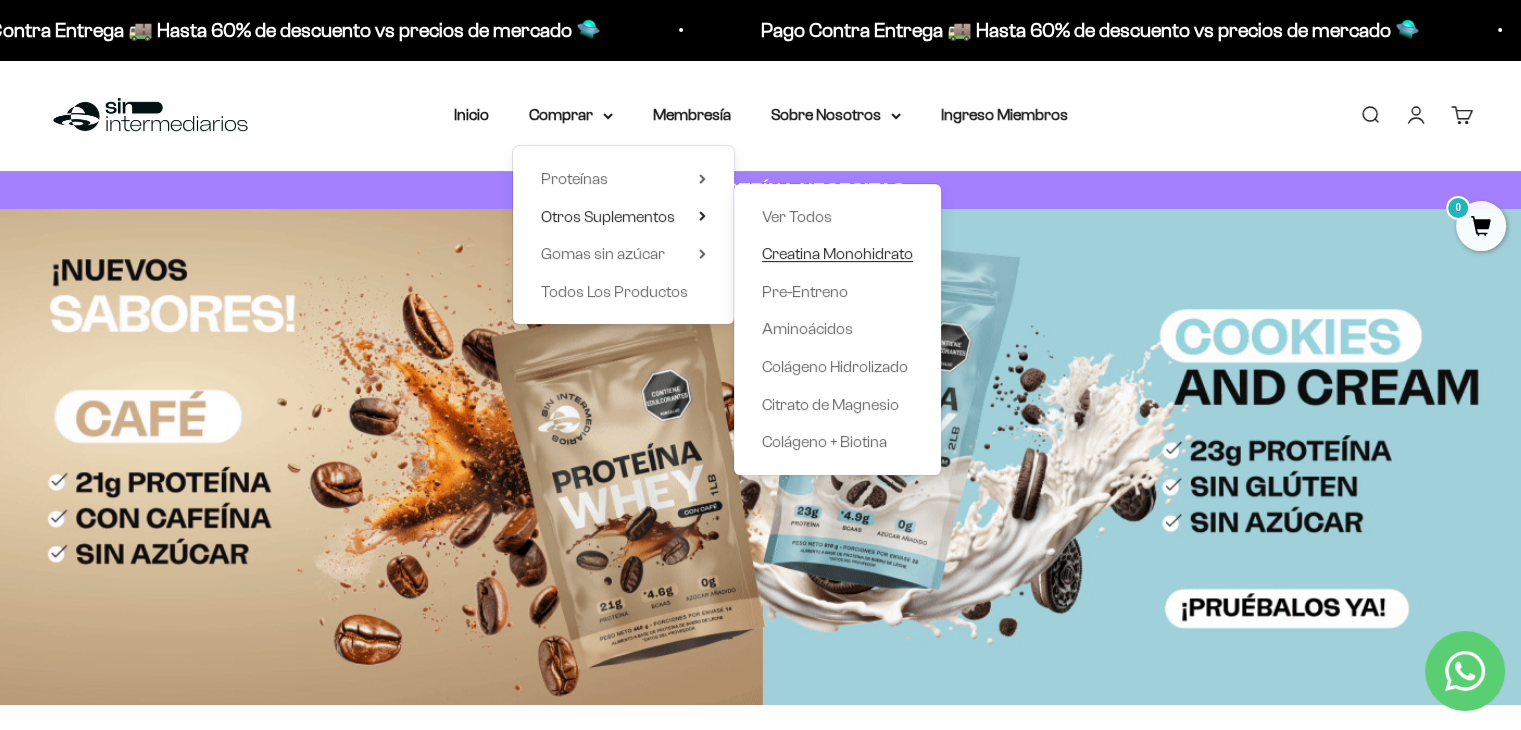 click on "Creatina Monohidrato" at bounding box center (837, 253) 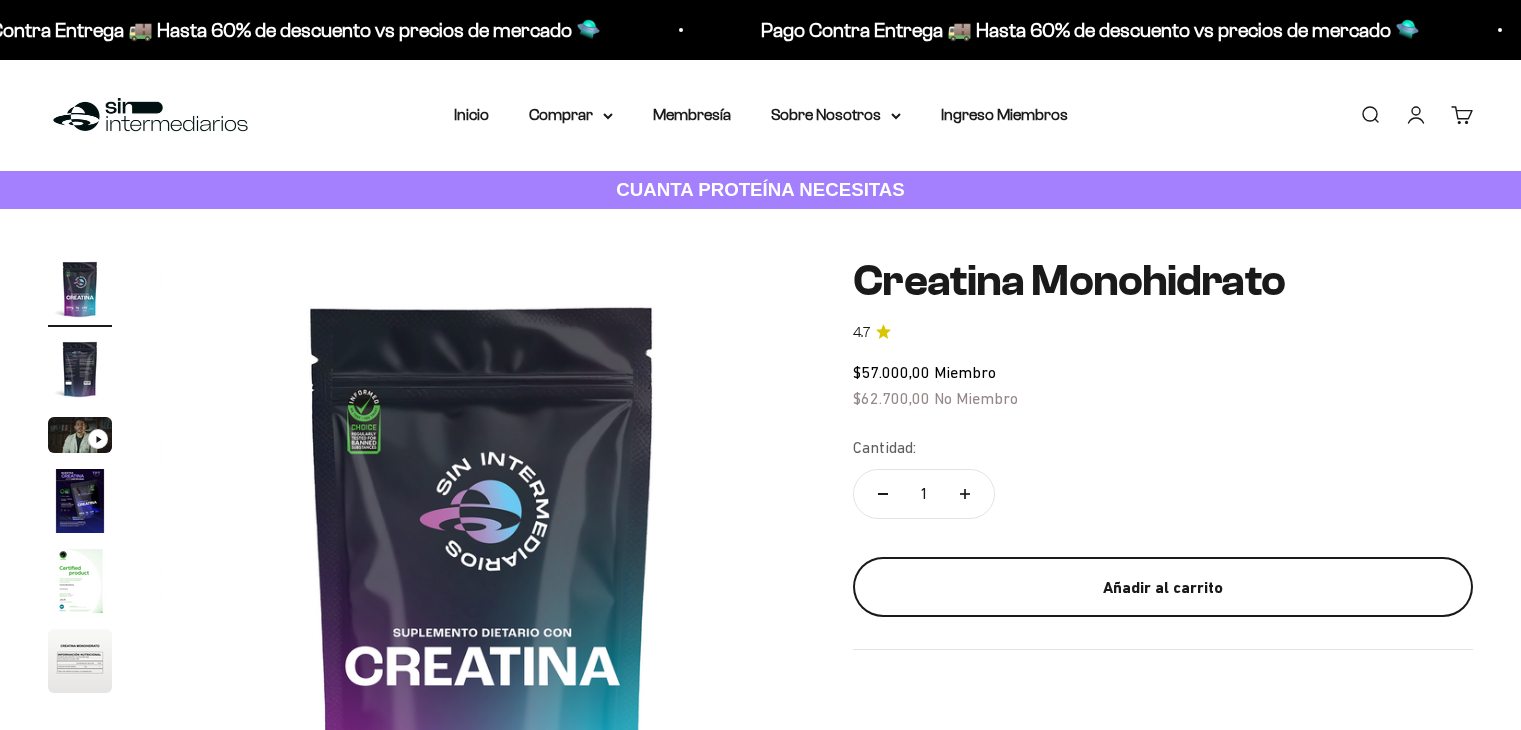 scroll, scrollTop: 0, scrollLeft: 0, axis: both 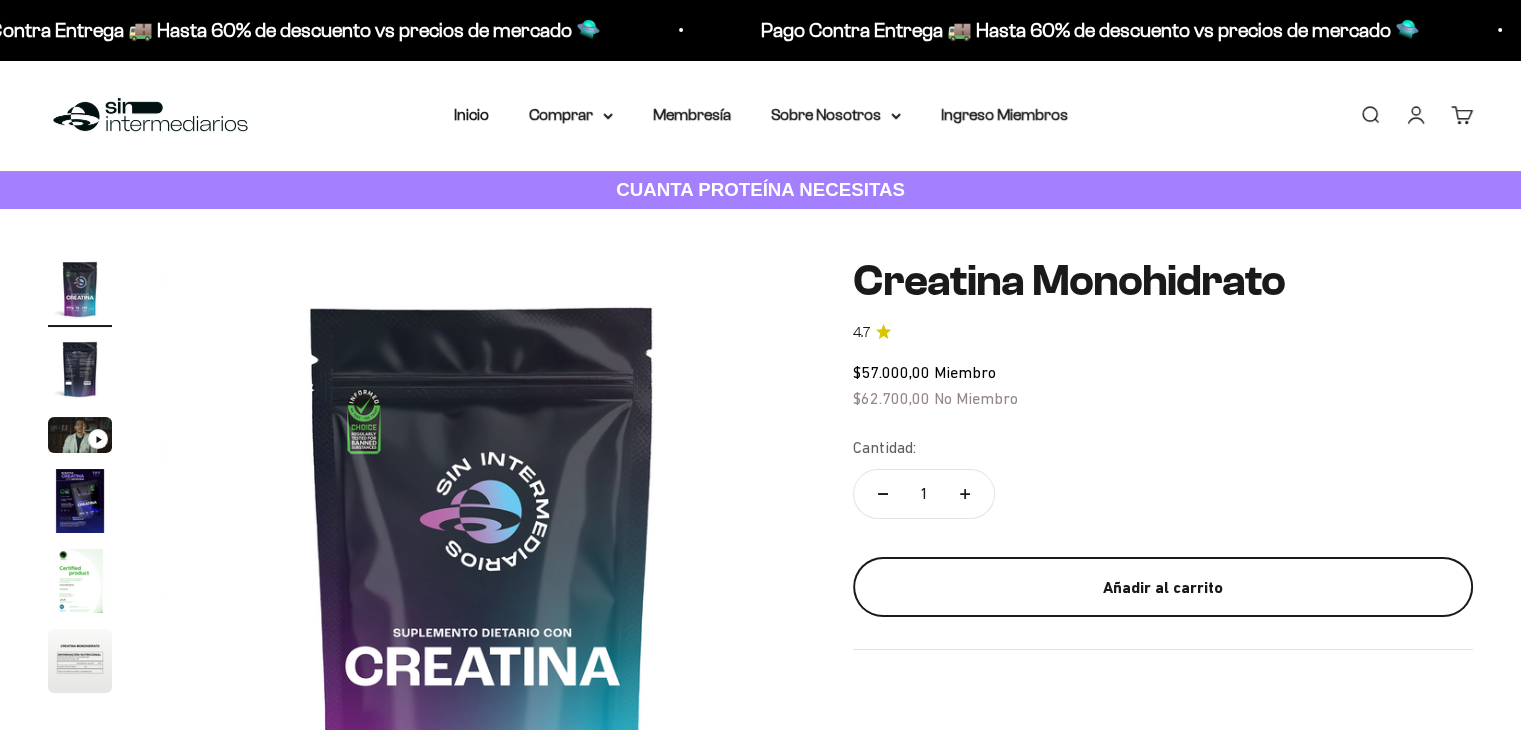 click on "Añadir al carrito" at bounding box center [1163, 588] 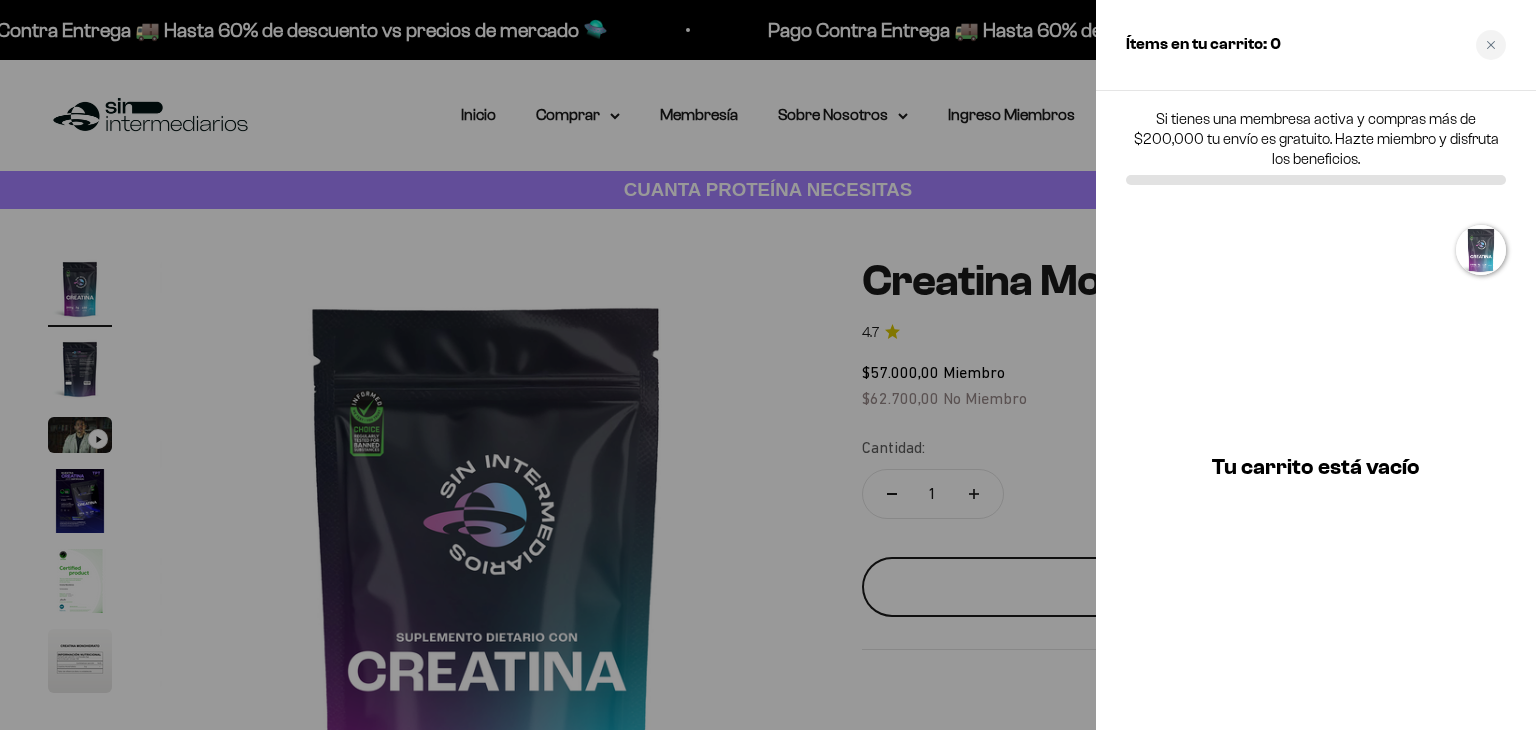 scroll, scrollTop: 0, scrollLeft: 0, axis: both 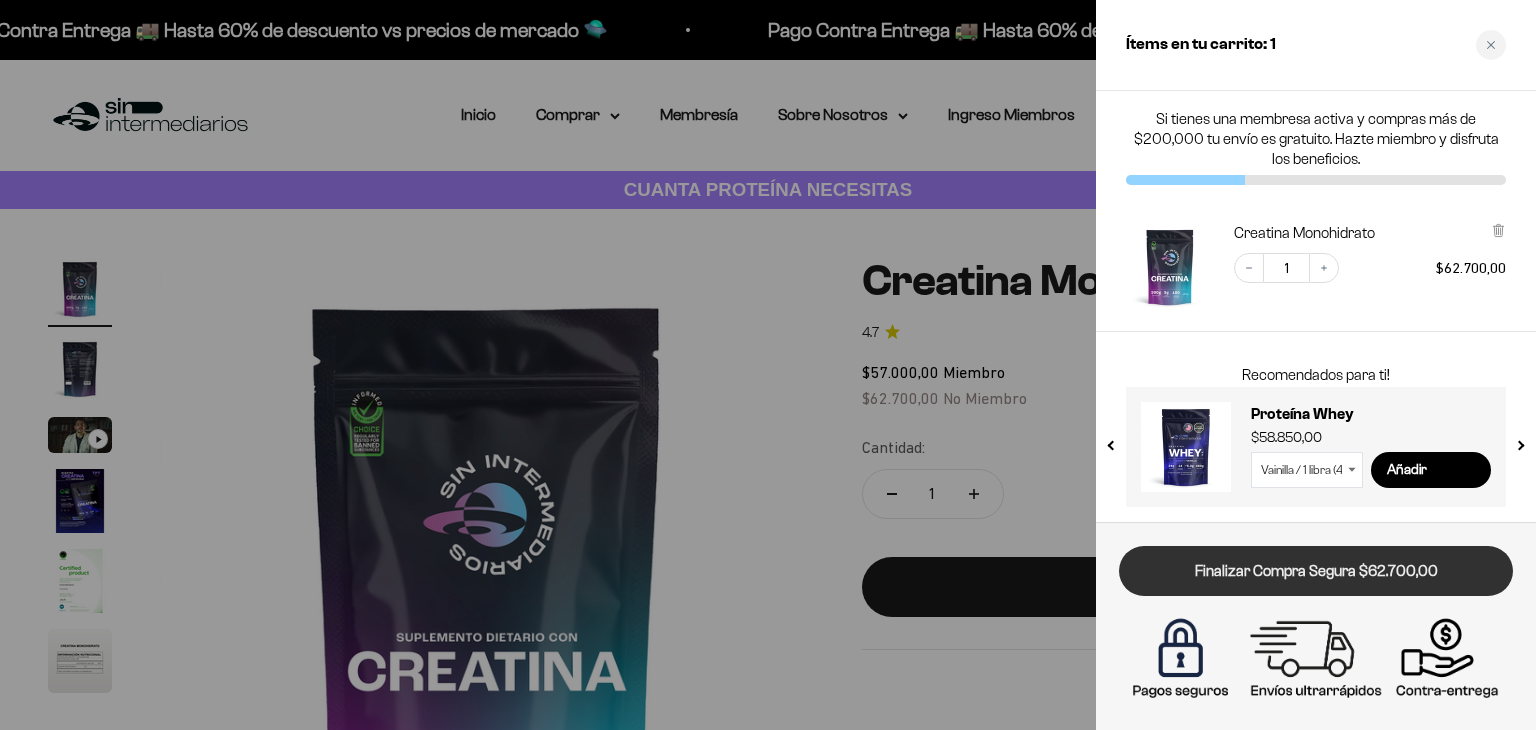 click on "Finalizar Compra Segura $62.700,00" at bounding box center [1316, 571] 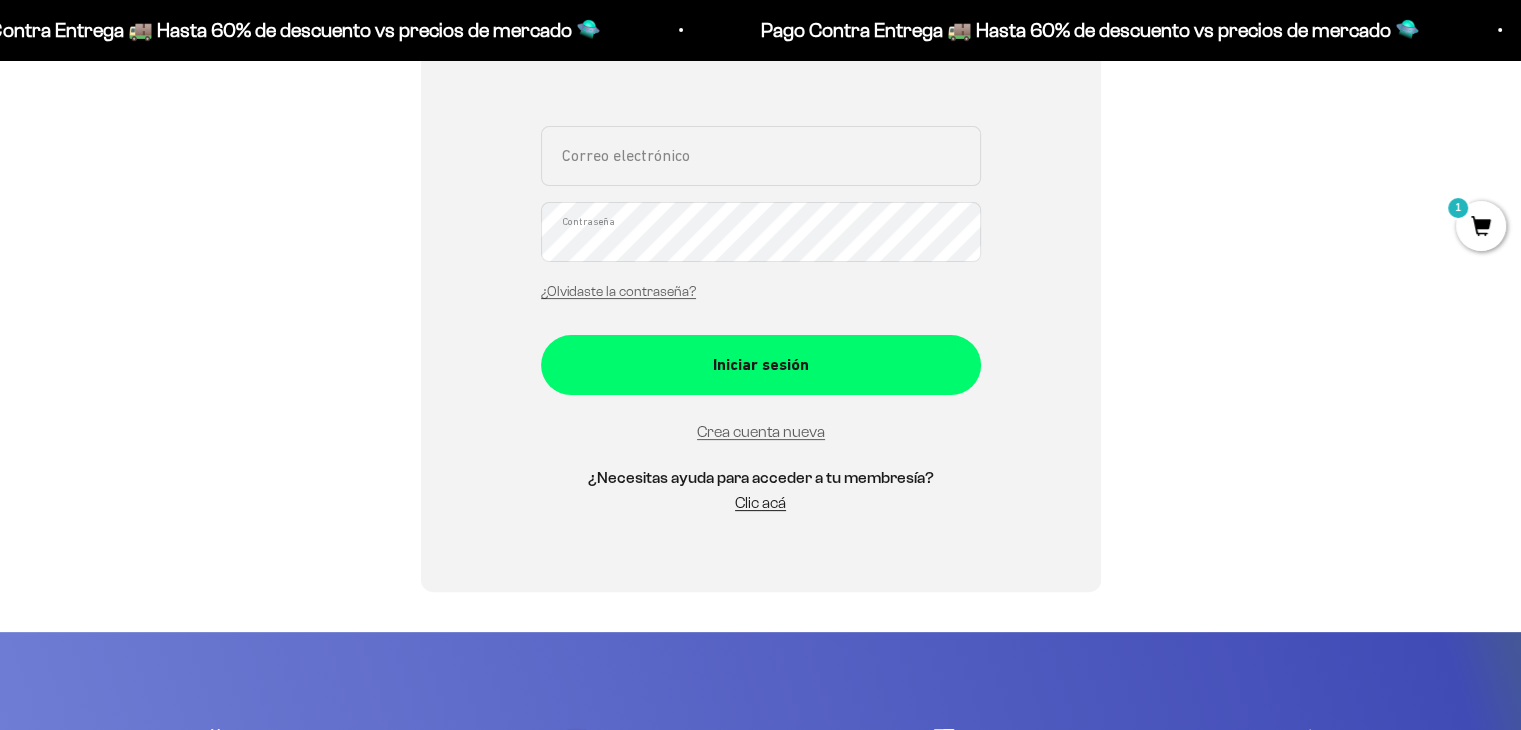 scroll, scrollTop: 500, scrollLeft: 0, axis: vertical 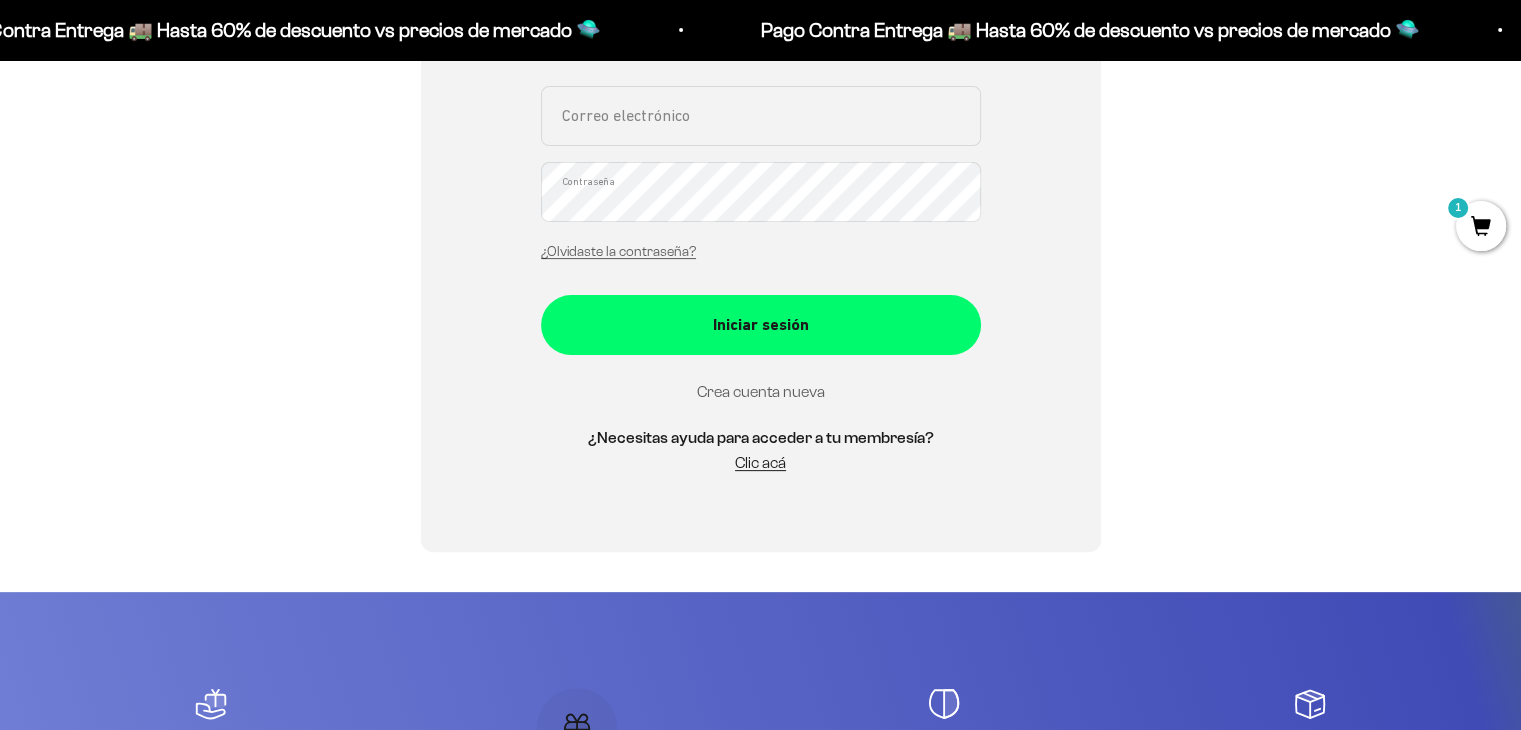 click on "Crea cuenta nueva" at bounding box center [761, 391] 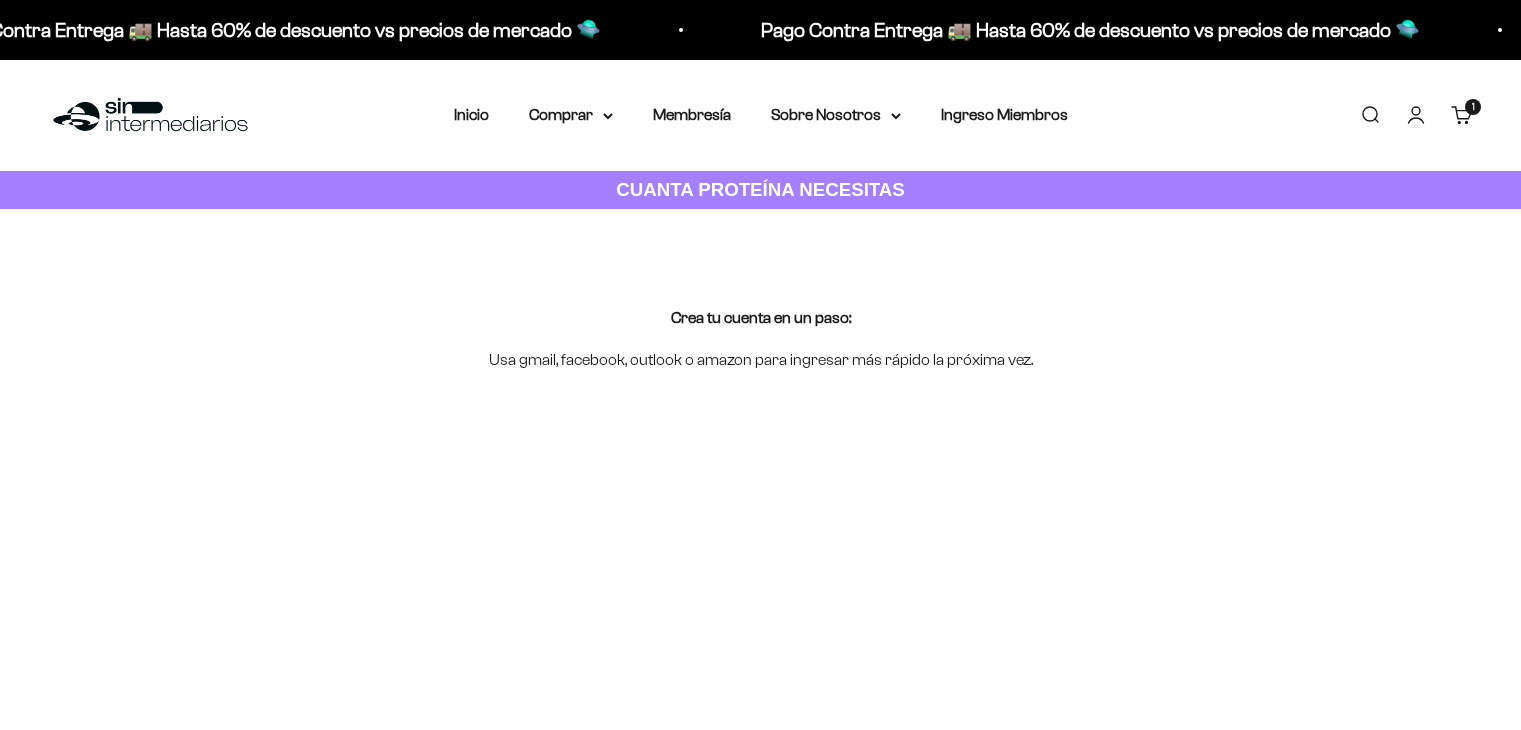scroll, scrollTop: 0, scrollLeft: 0, axis: both 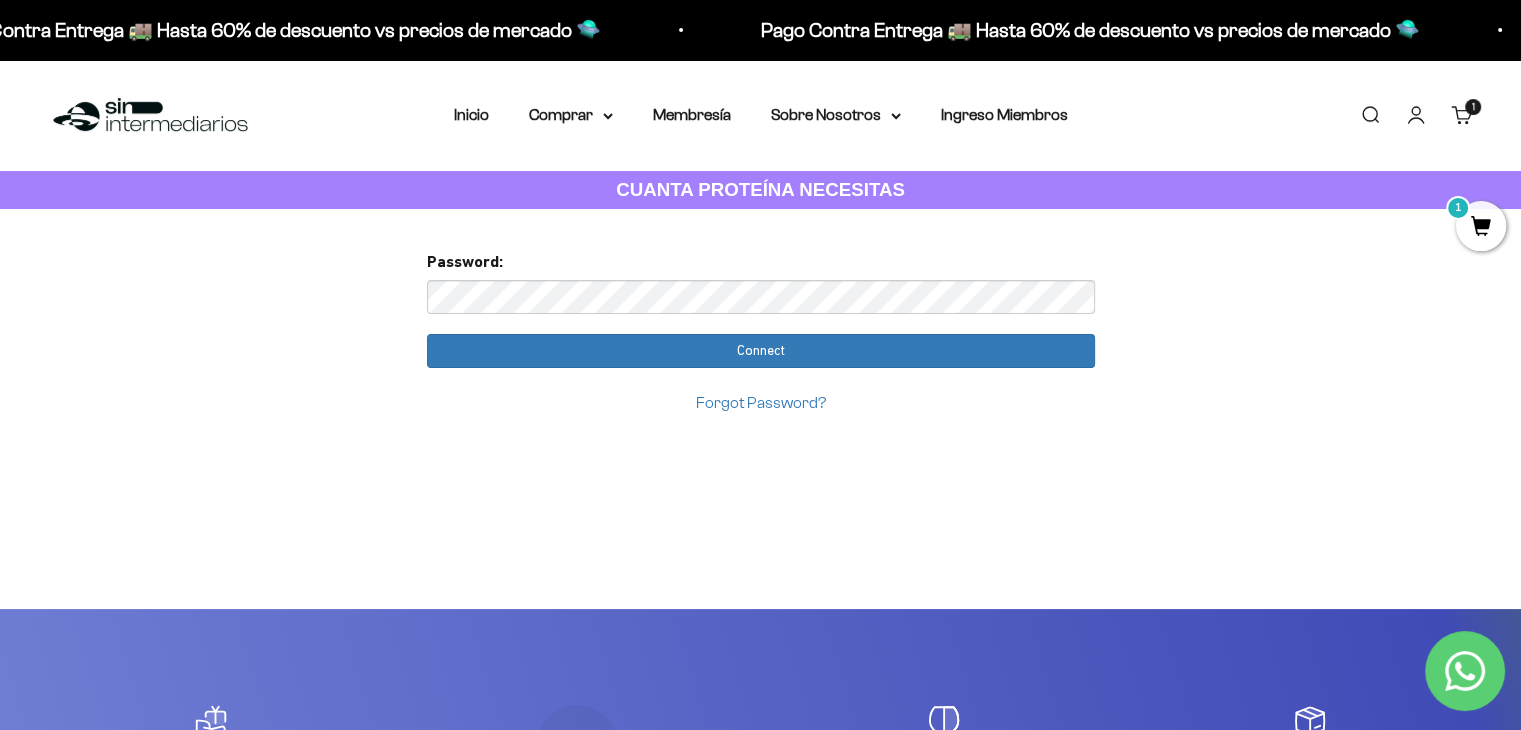 click on "Forgot Password?" at bounding box center [761, 402] 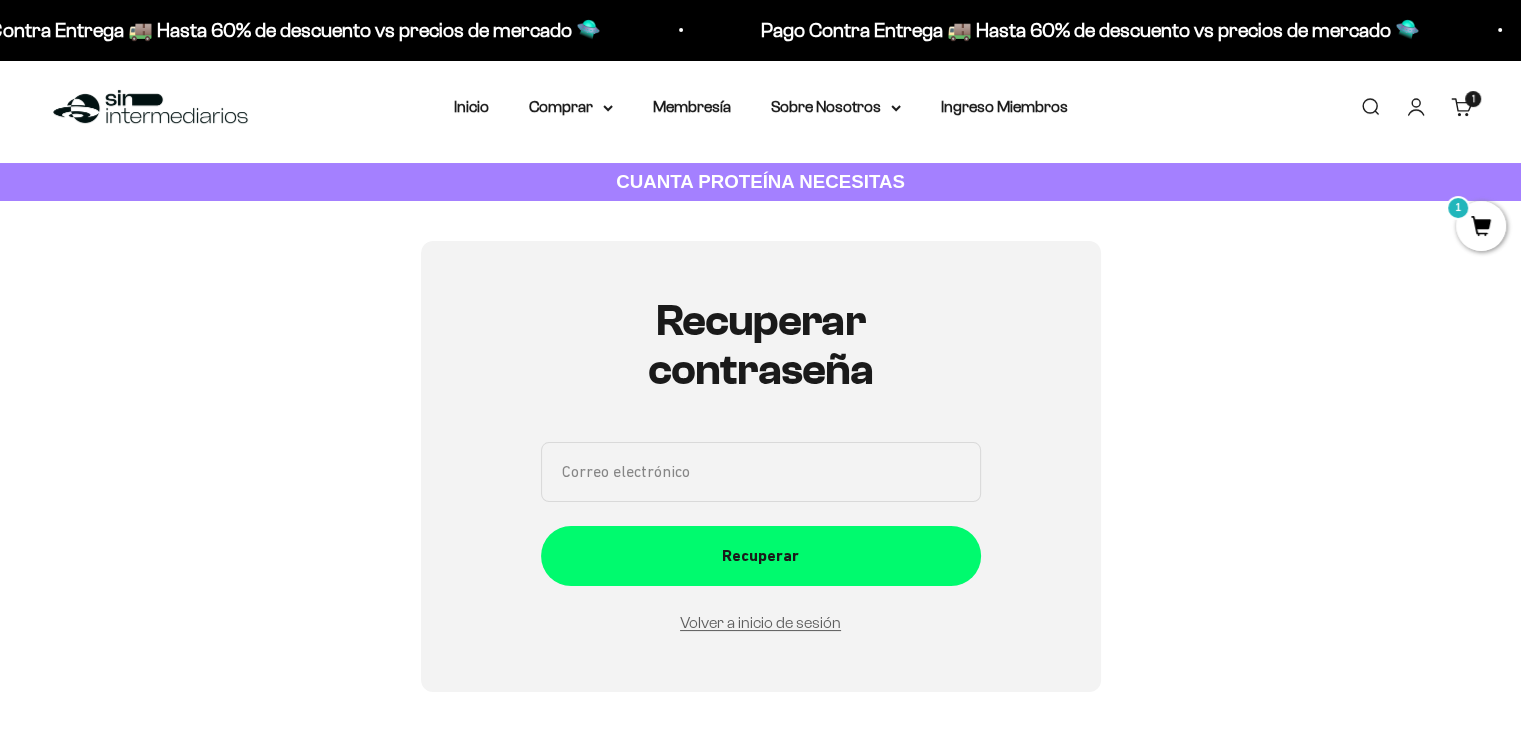 scroll, scrollTop: 0, scrollLeft: 0, axis: both 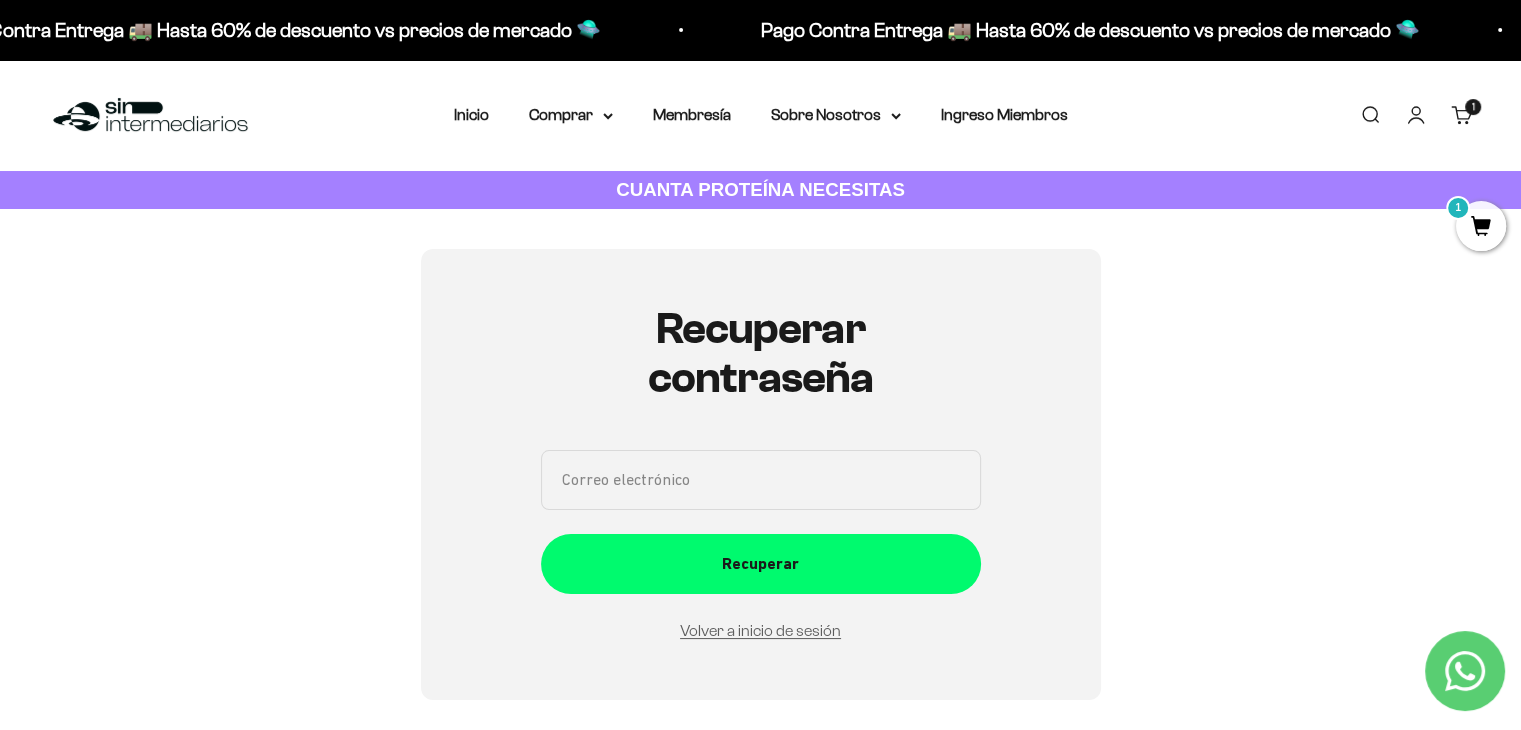 click on "Correo electrónico" at bounding box center (761, 480) 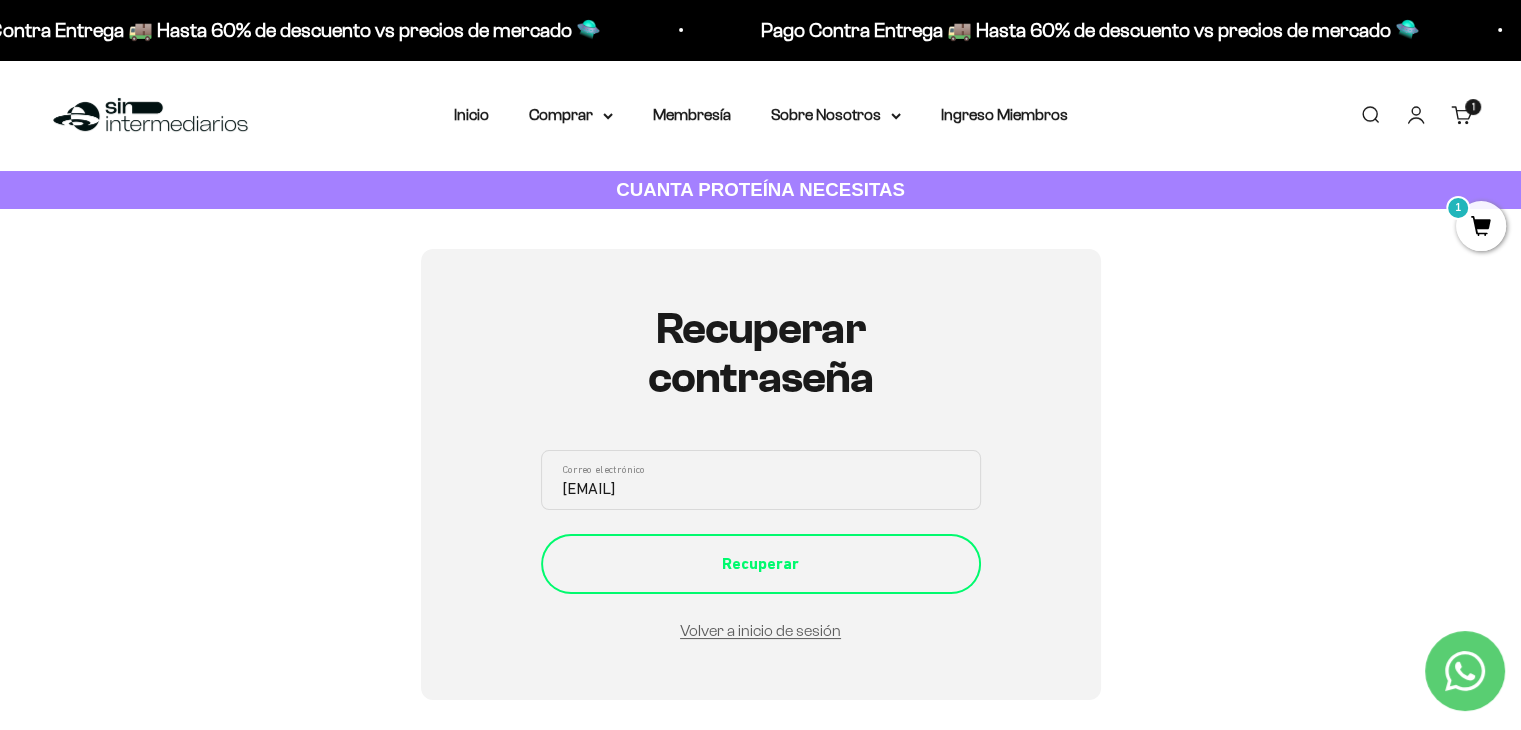 click on "Recuperar" at bounding box center (761, 564) 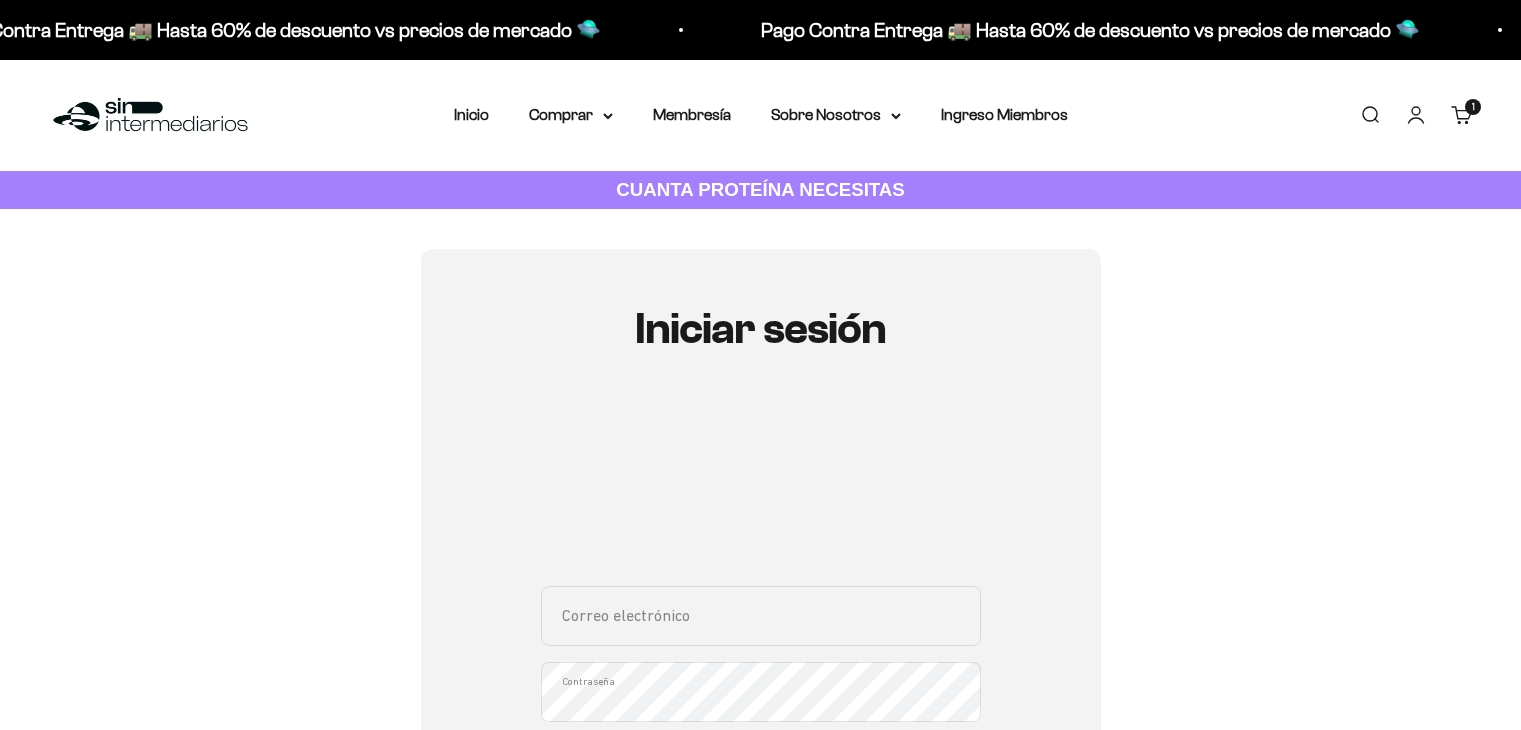 scroll, scrollTop: 0, scrollLeft: 0, axis: both 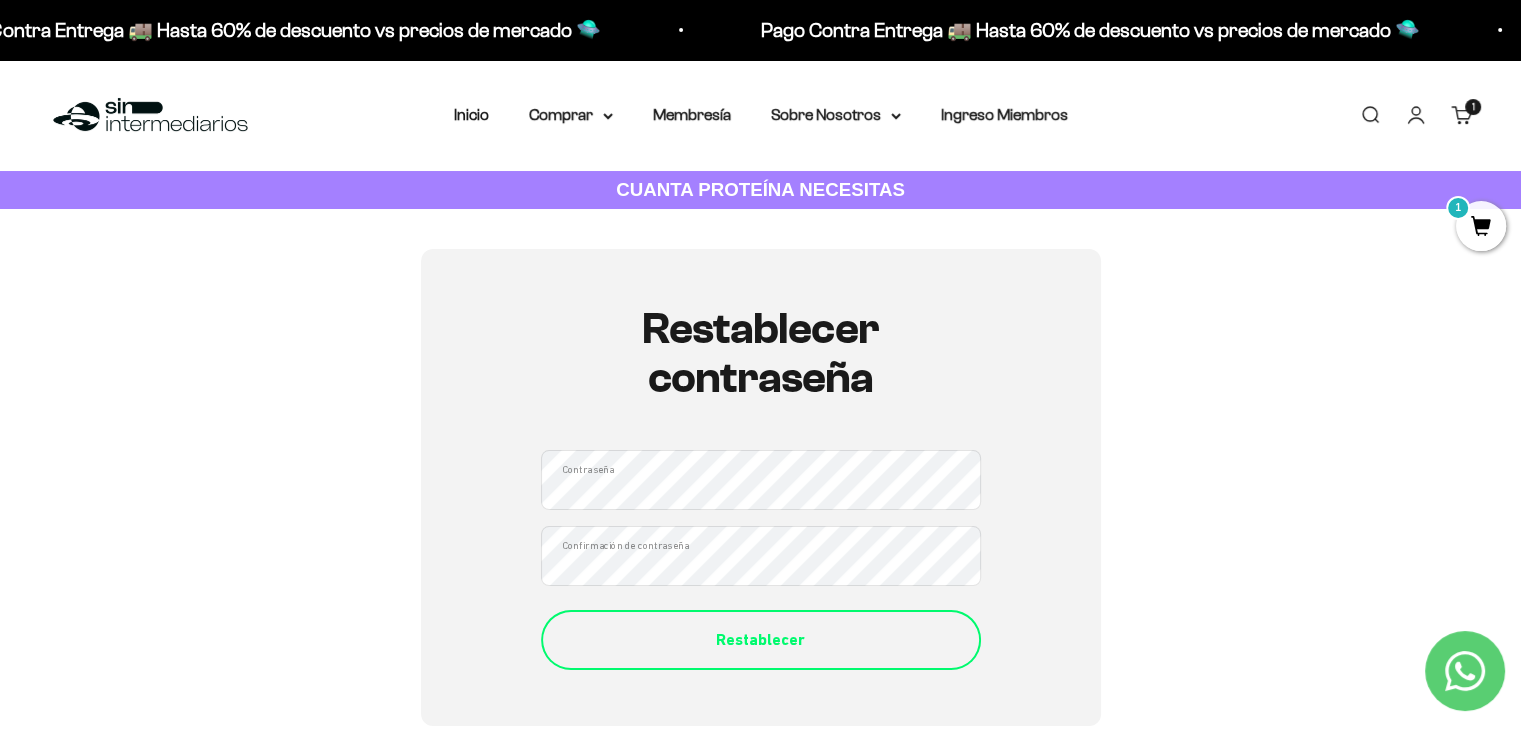 click on "Restablecer" at bounding box center (761, 640) 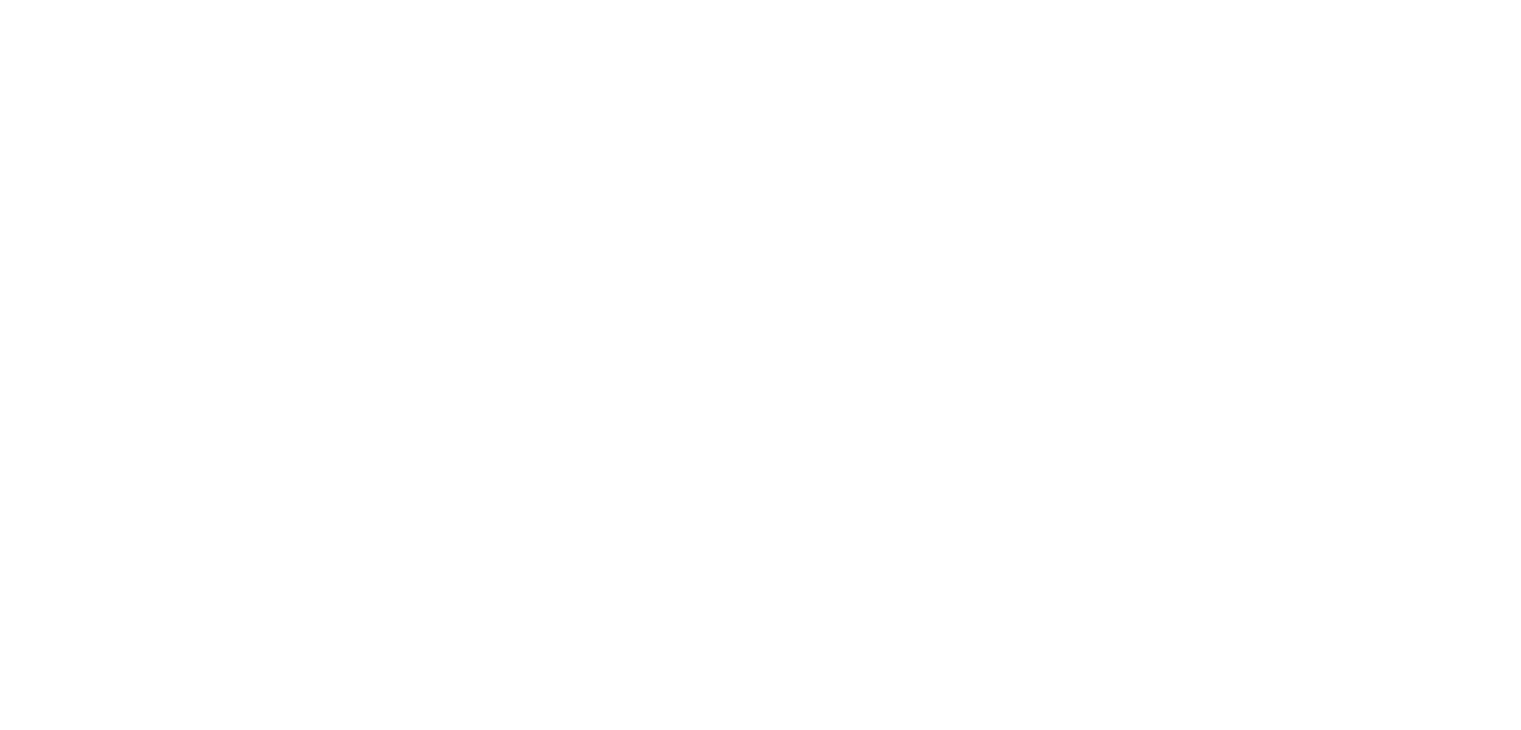 scroll, scrollTop: 0, scrollLeft: 0, axis: both 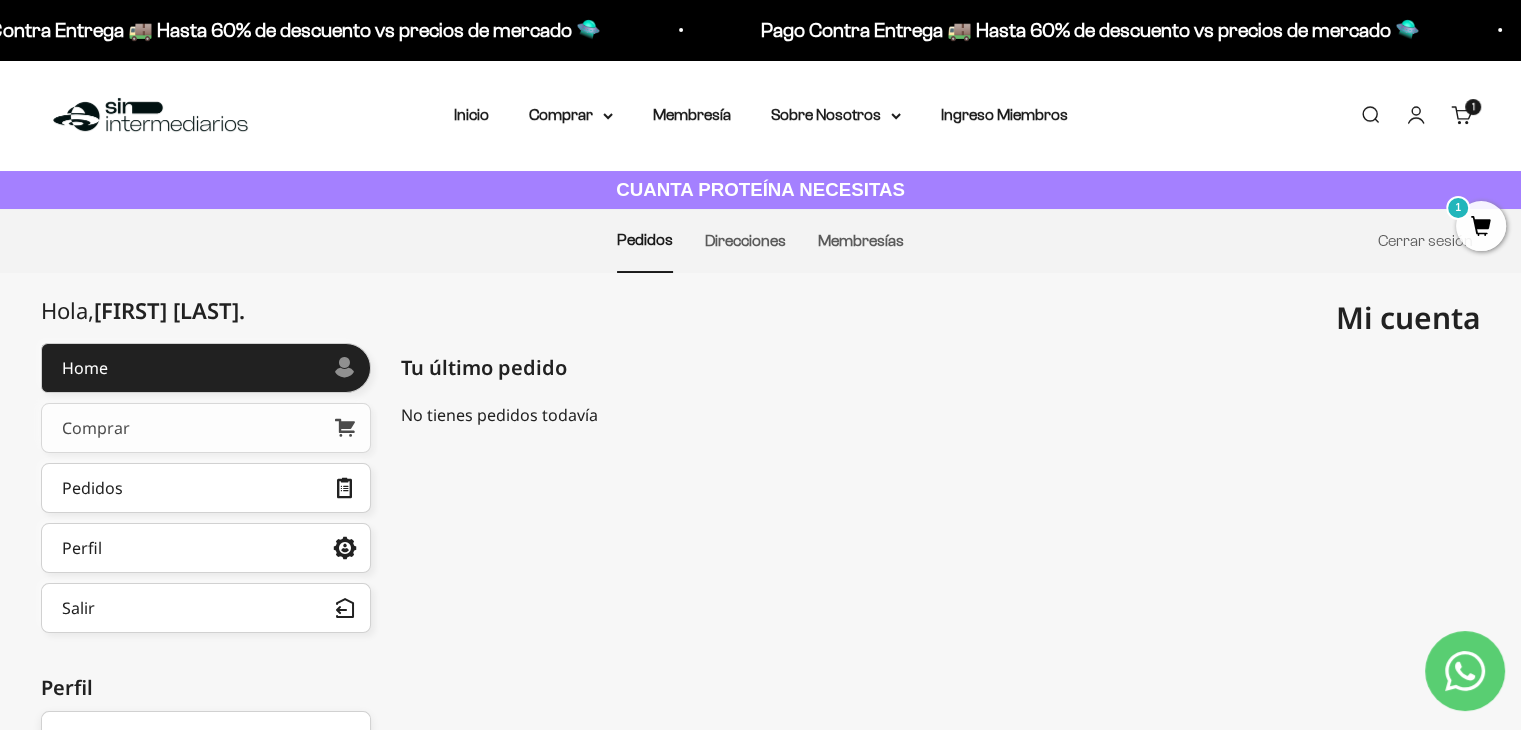 click on "Comprar" at bounding box center [206, 428] 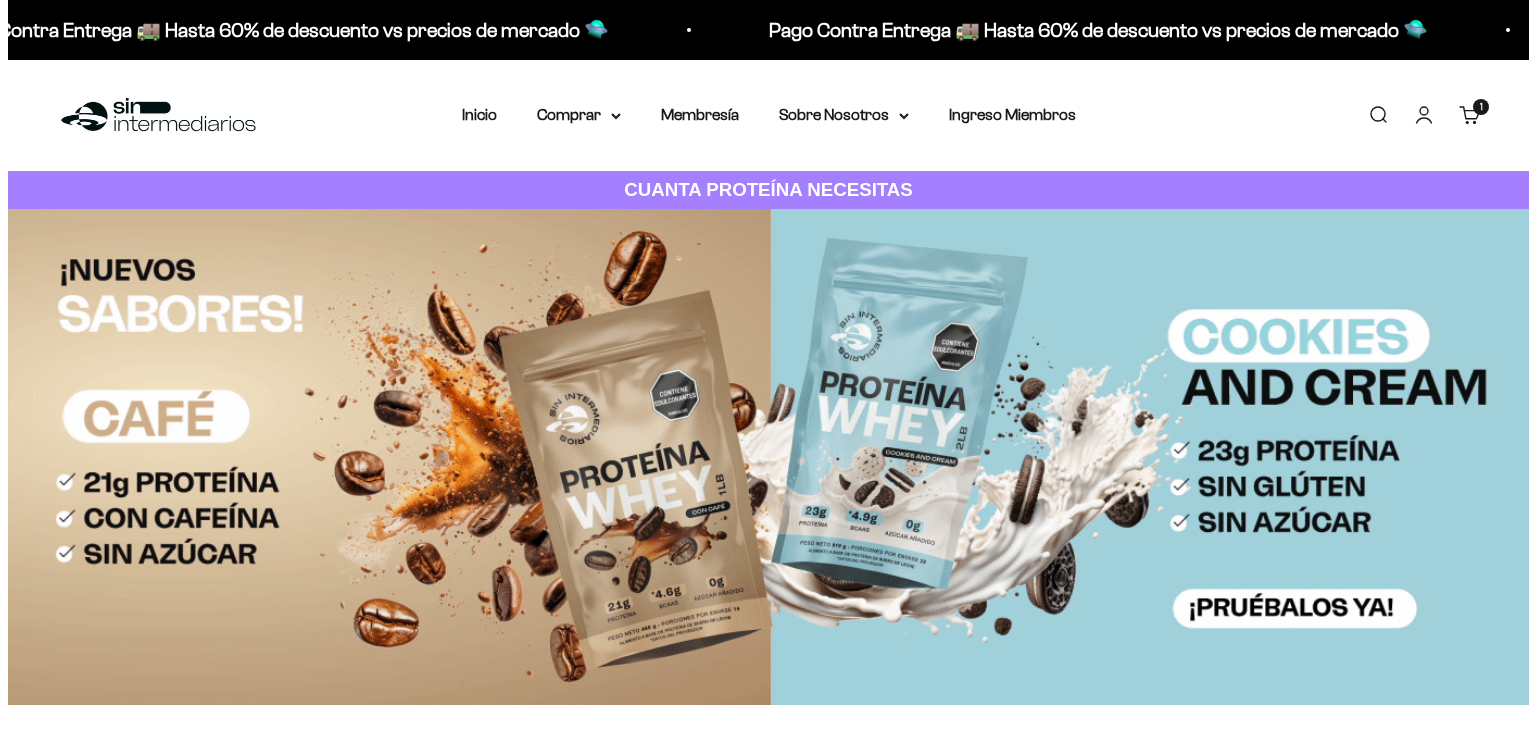 scroll, scrollTop: 0, scrollLeft: 0, axis: both 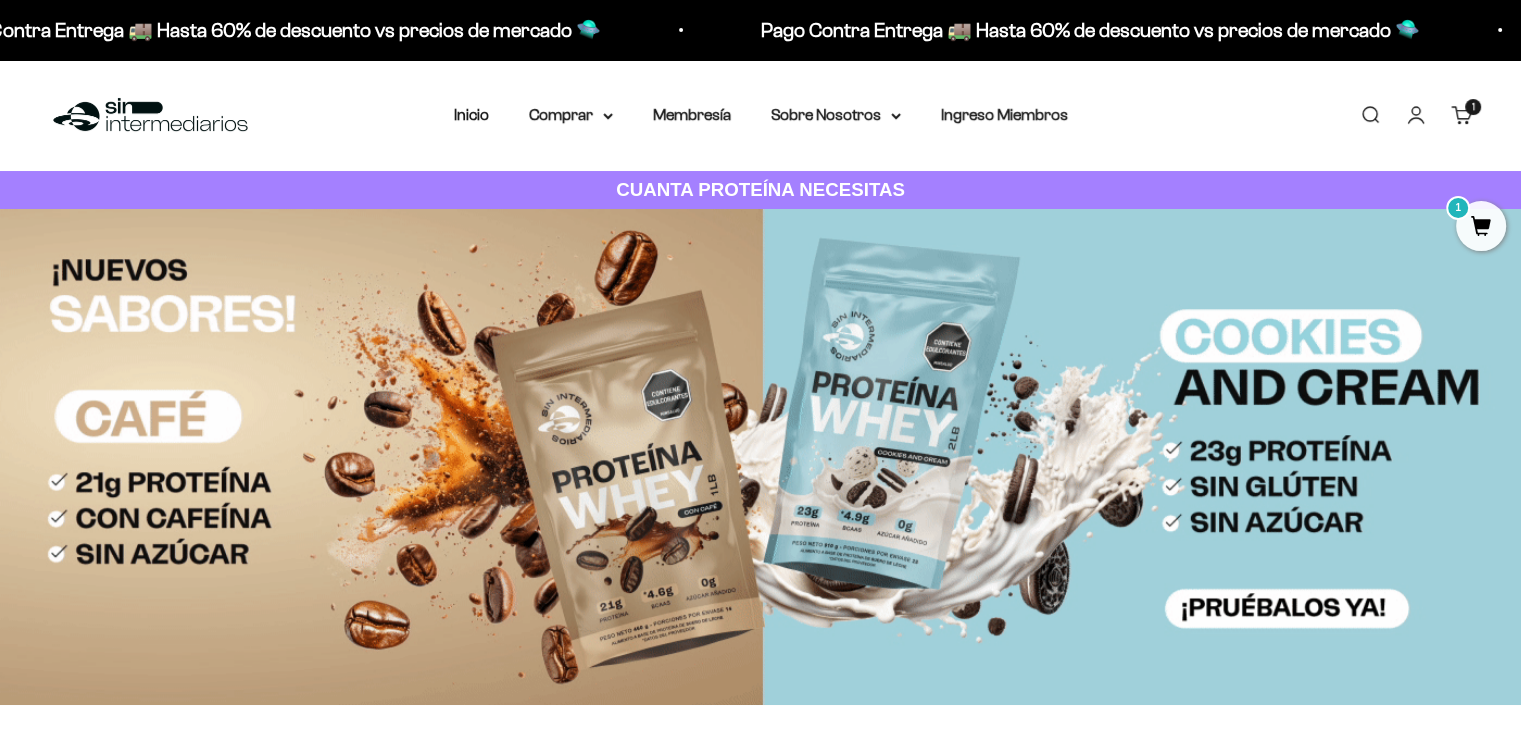 click on "1" at bounding box center (1481, 226) 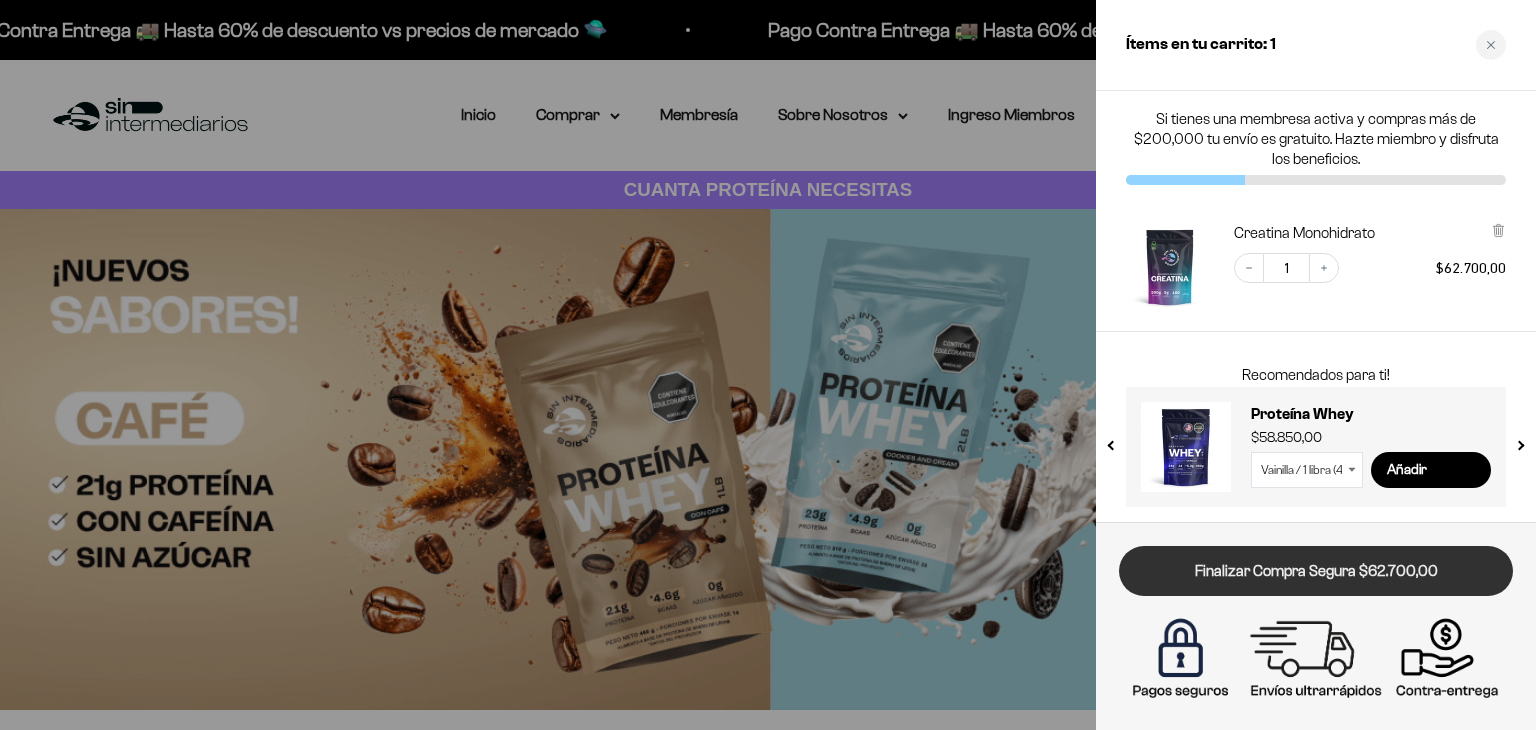 click on "Finalizar Compra Segura $62.700,00" at bounding box center (1316, 571) 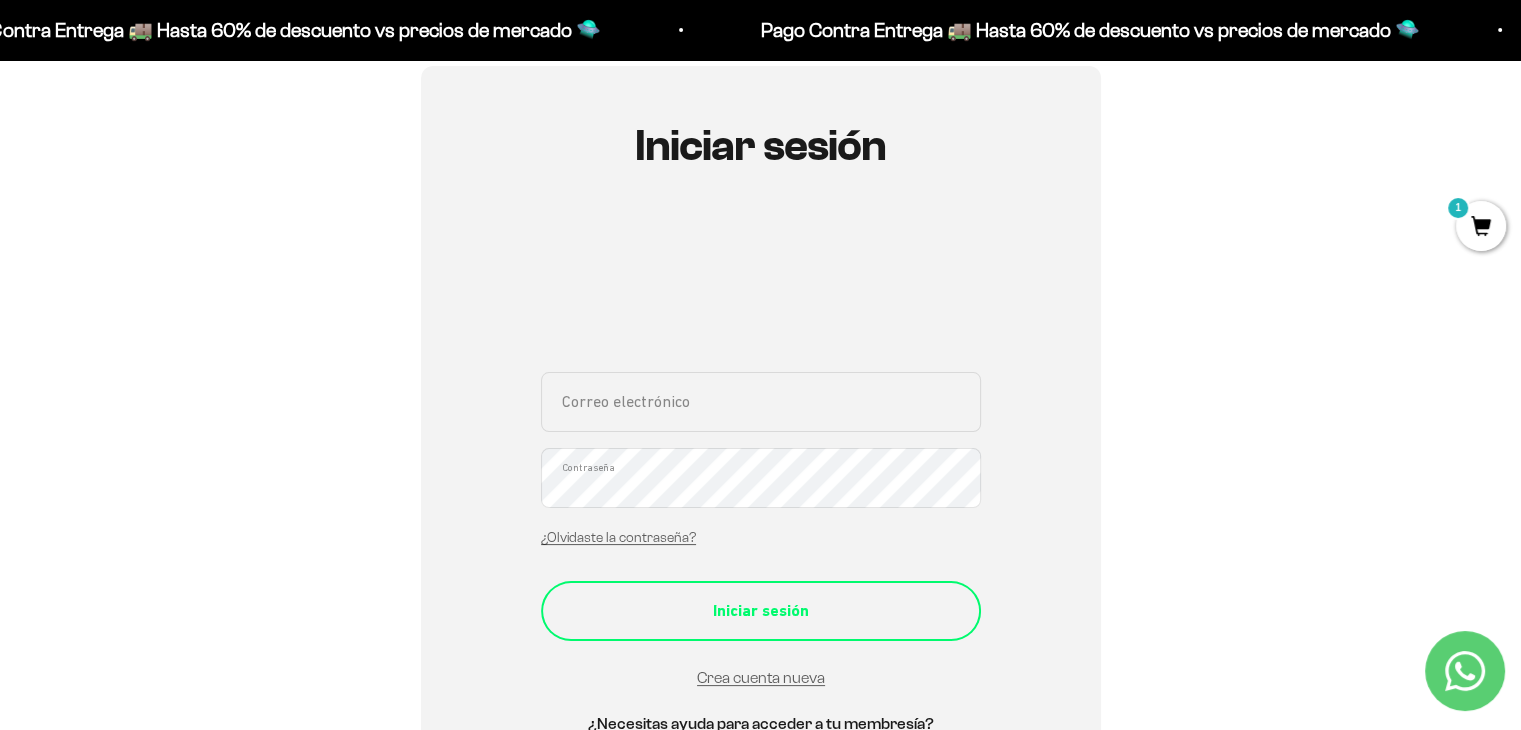scroll, scrollTop: 200, scrollLeft: 0, axis: vertical 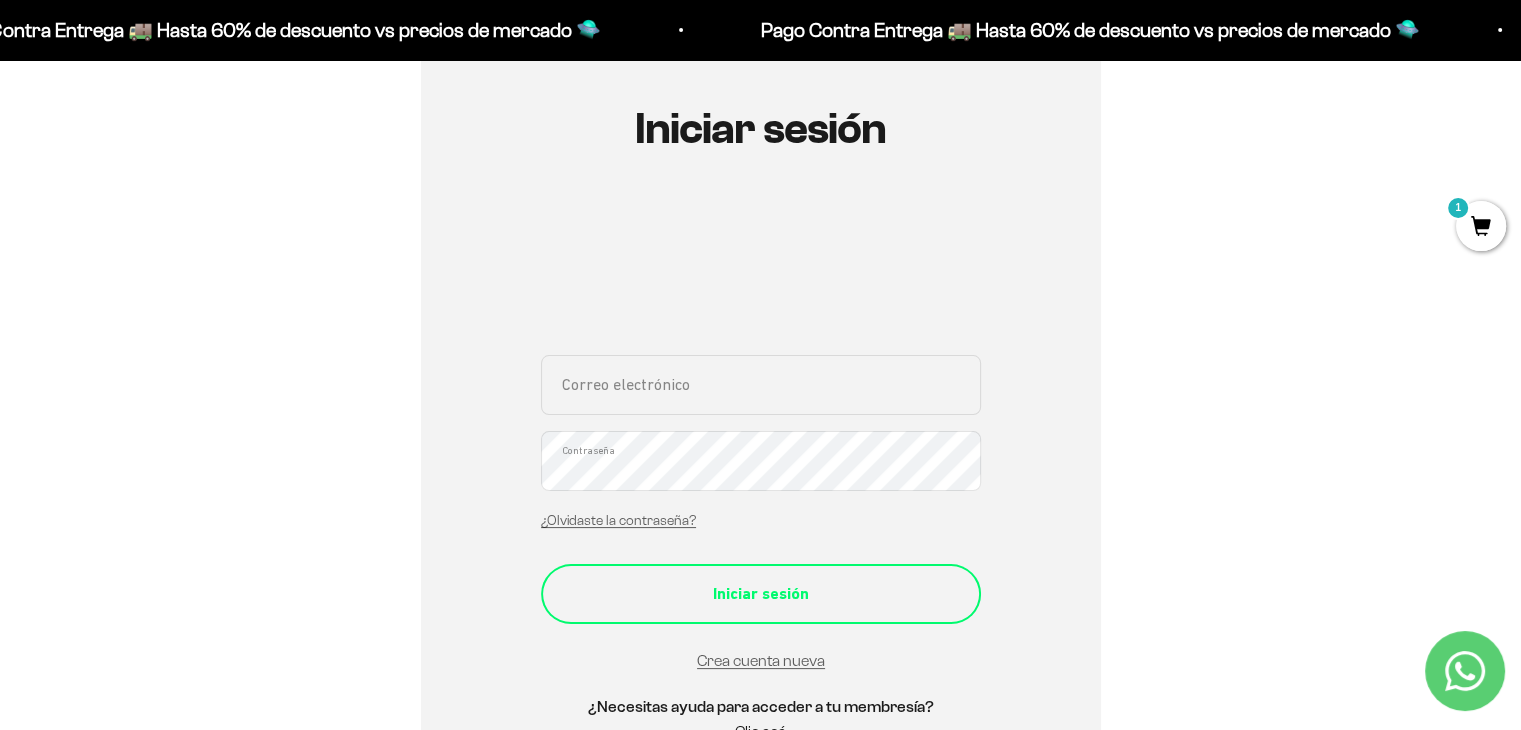 type on "romero.mkt8@gmail.com" 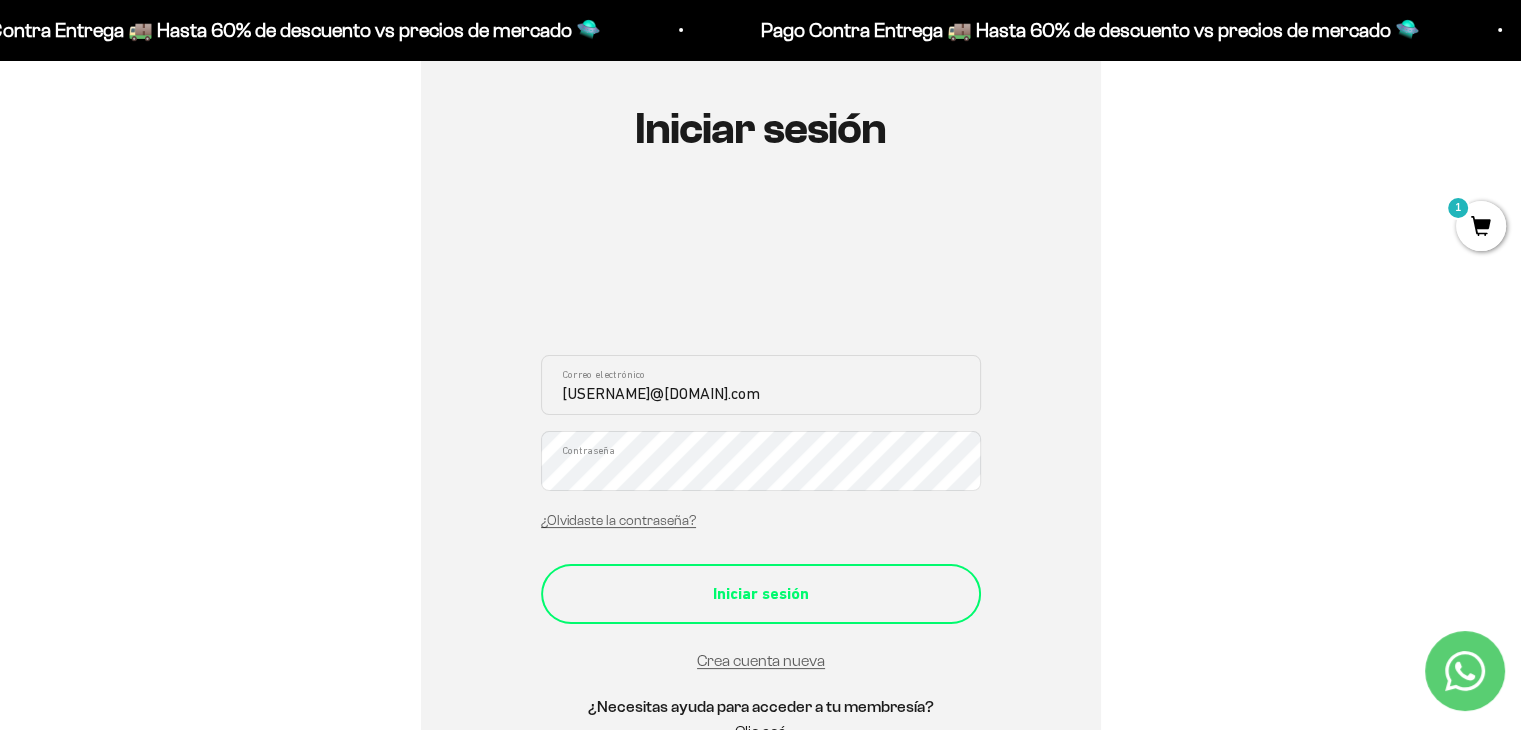click on "Iniciar sesión" at bounding box center (761, 594) 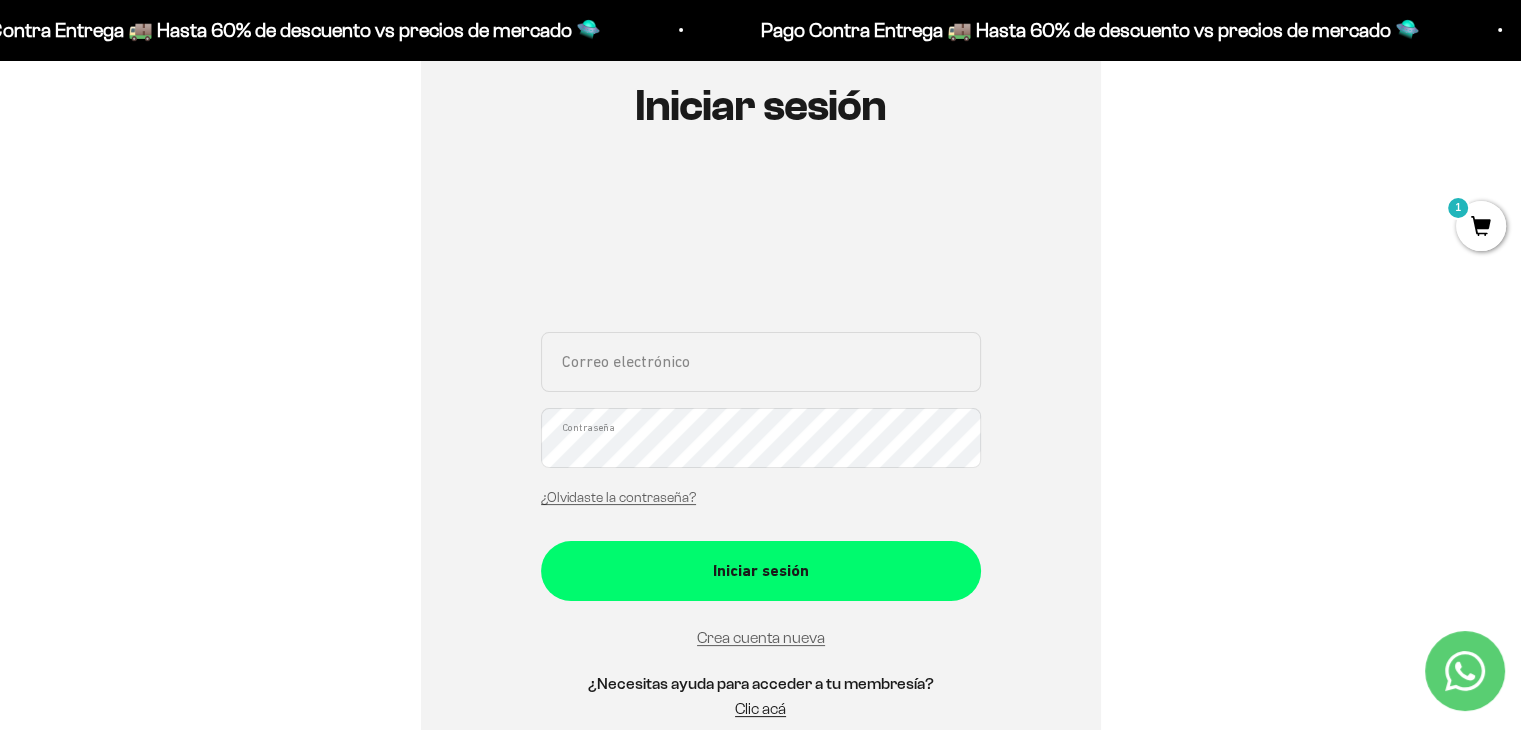scroll, scrollTop: 300, scrollLeft: 0, axis: vertical 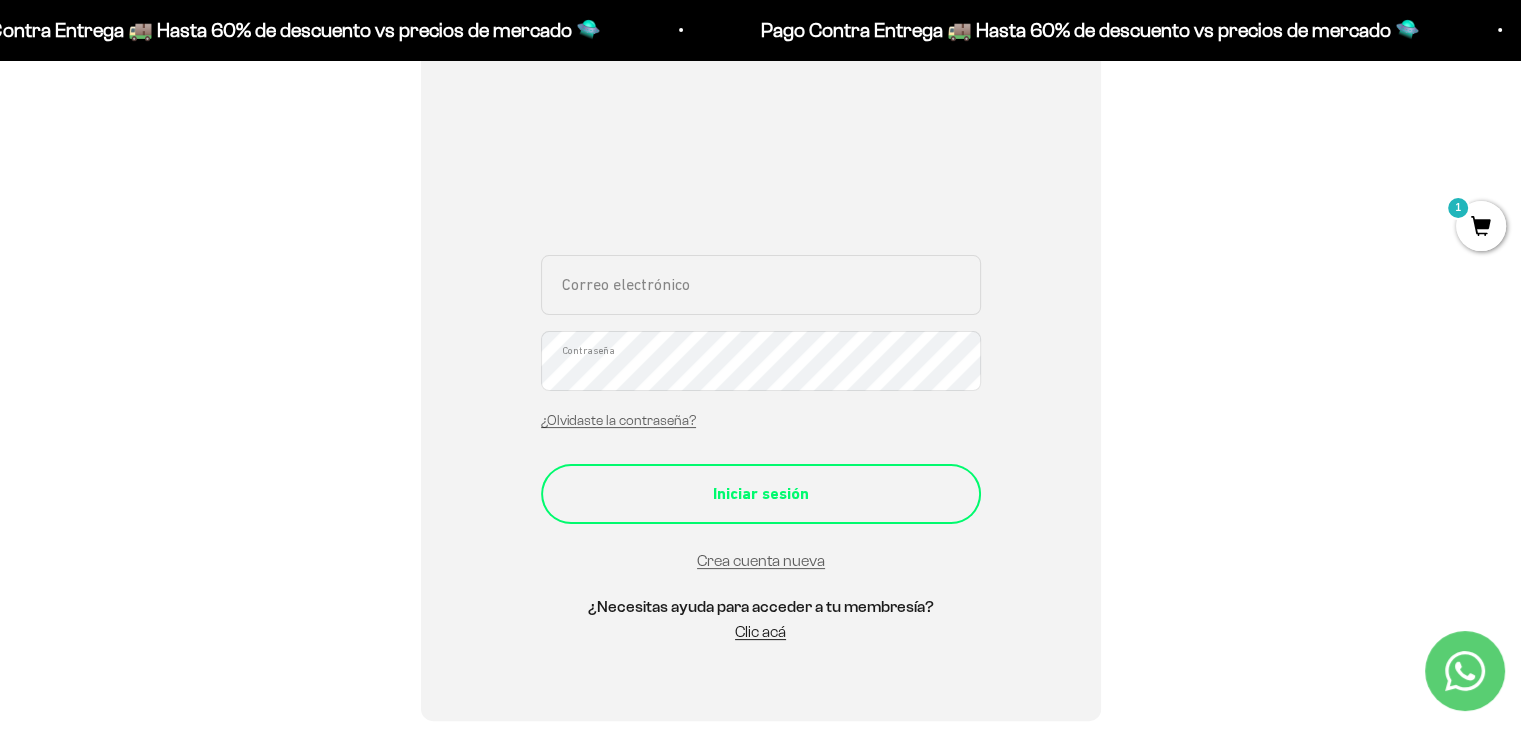 type on "[EMAIL]" 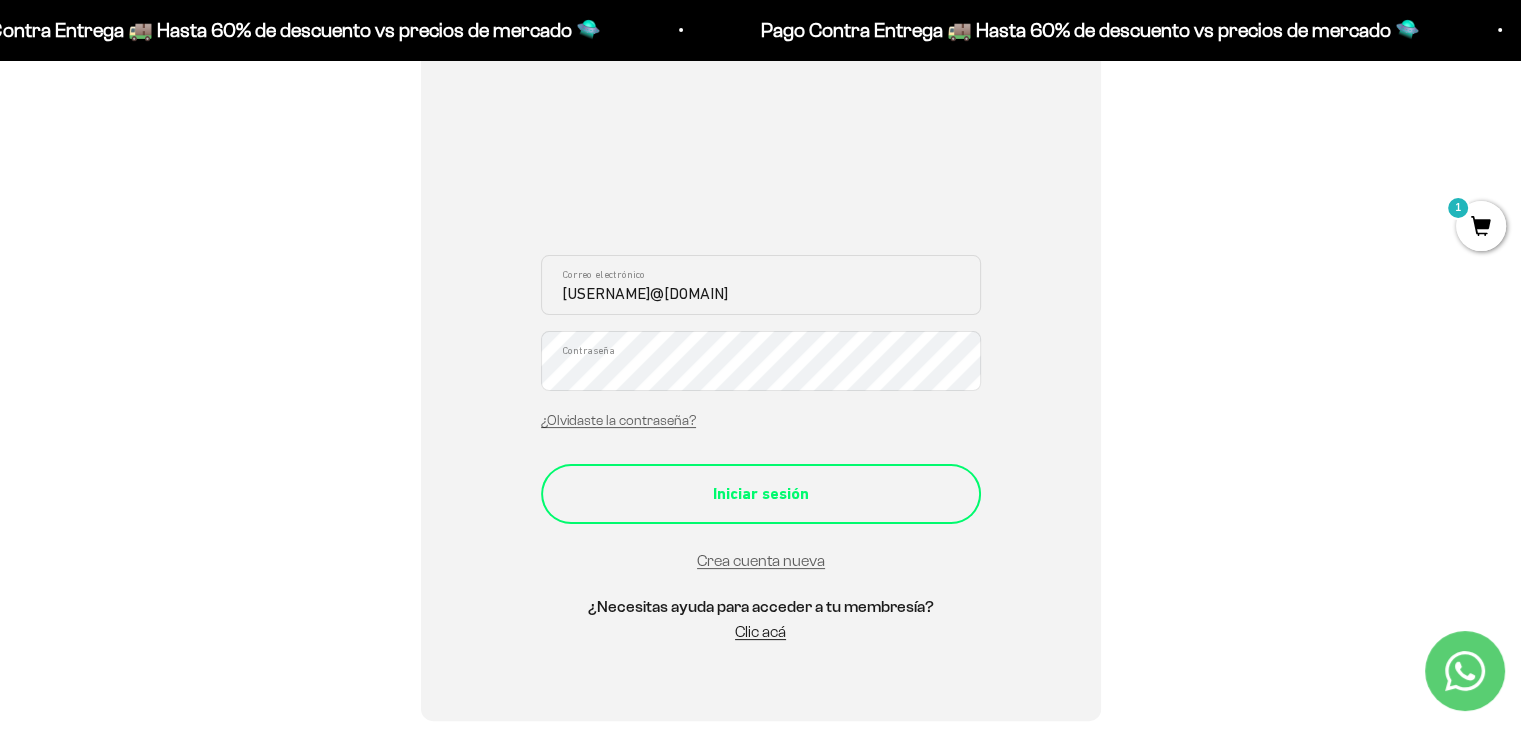 click on "Iniciar sesión" at bounding box center [761, 494] 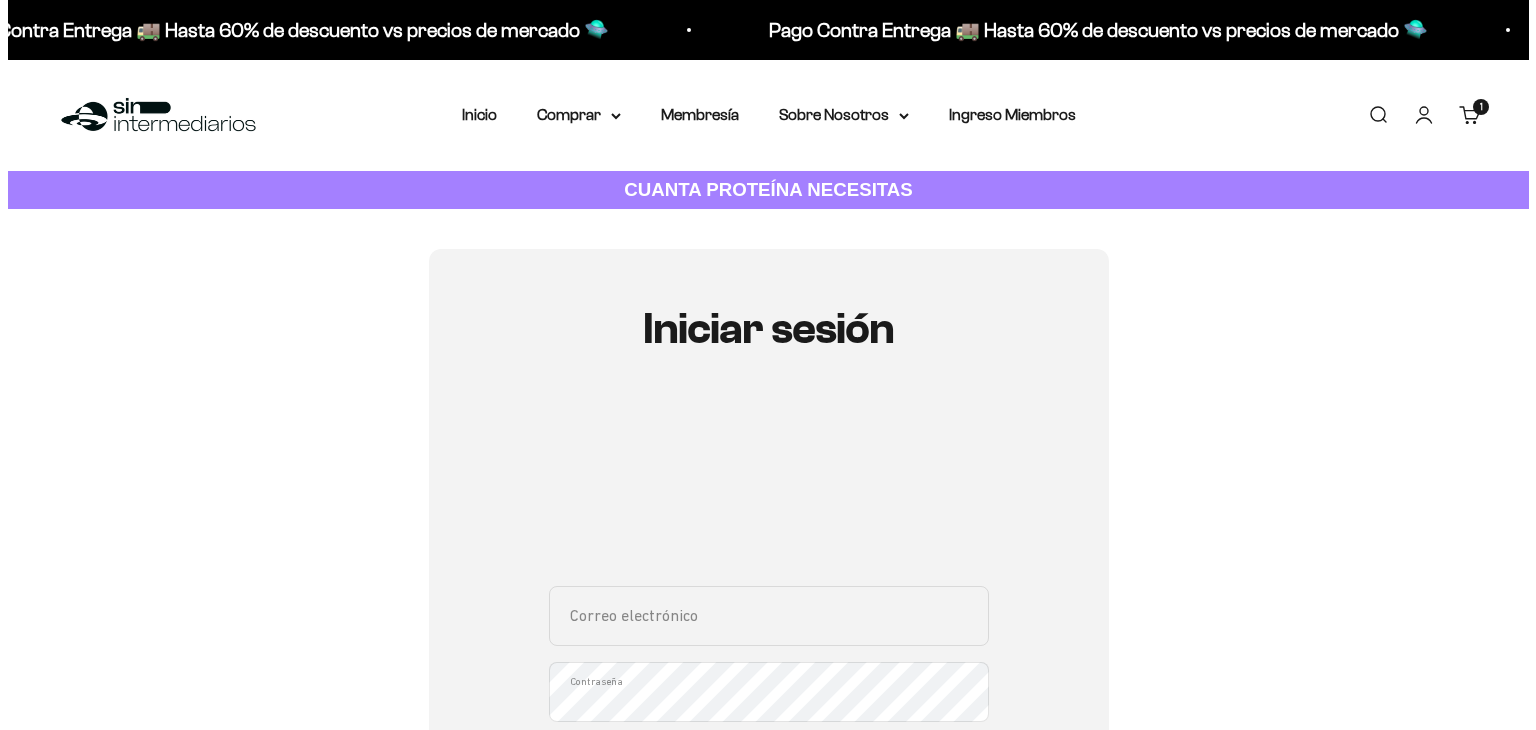 scroll, scrollTop: 0, scrollLeft: 0, axis: both 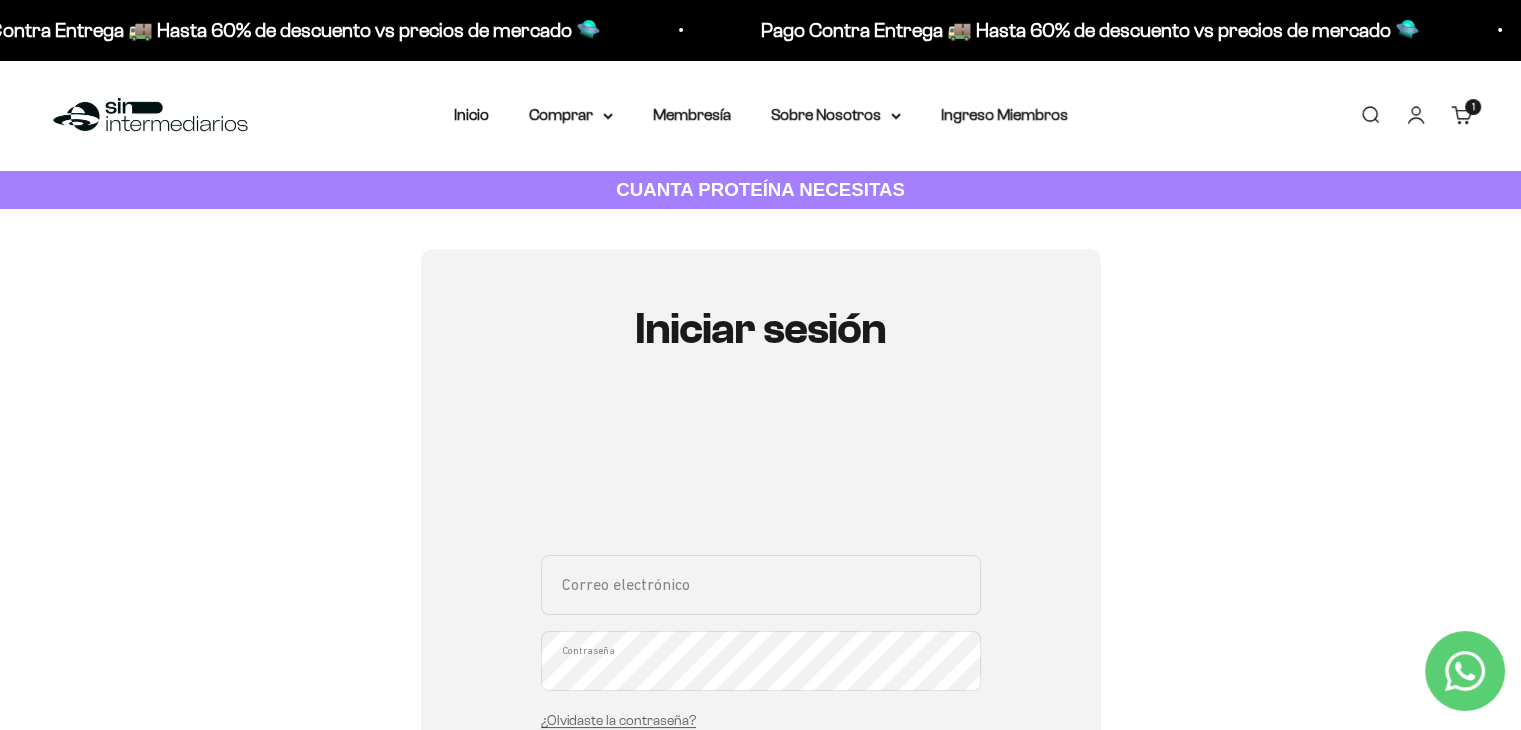 type on "[EMAIL]" 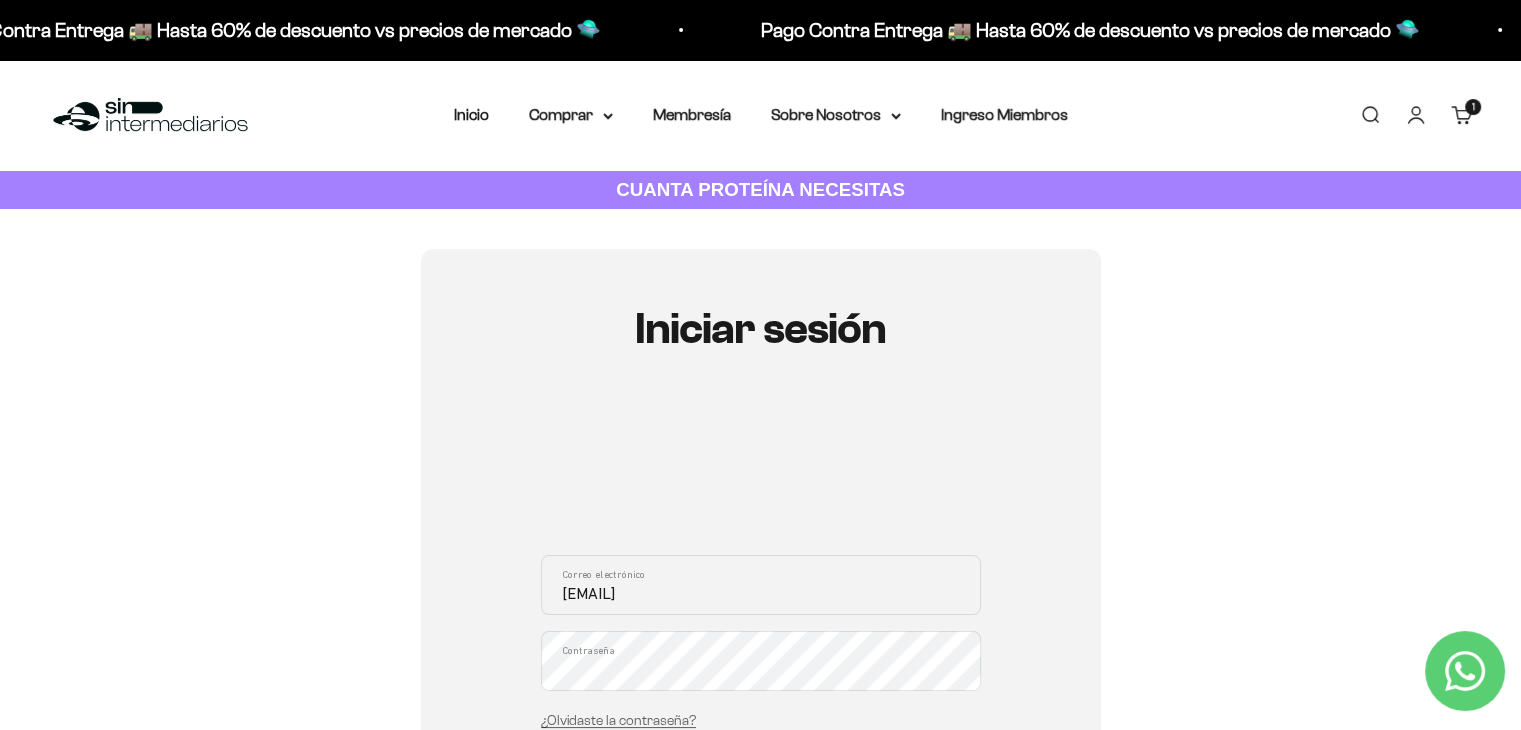 click on "Carrito
1 artículo
1" at bounding box center (1462, 115) 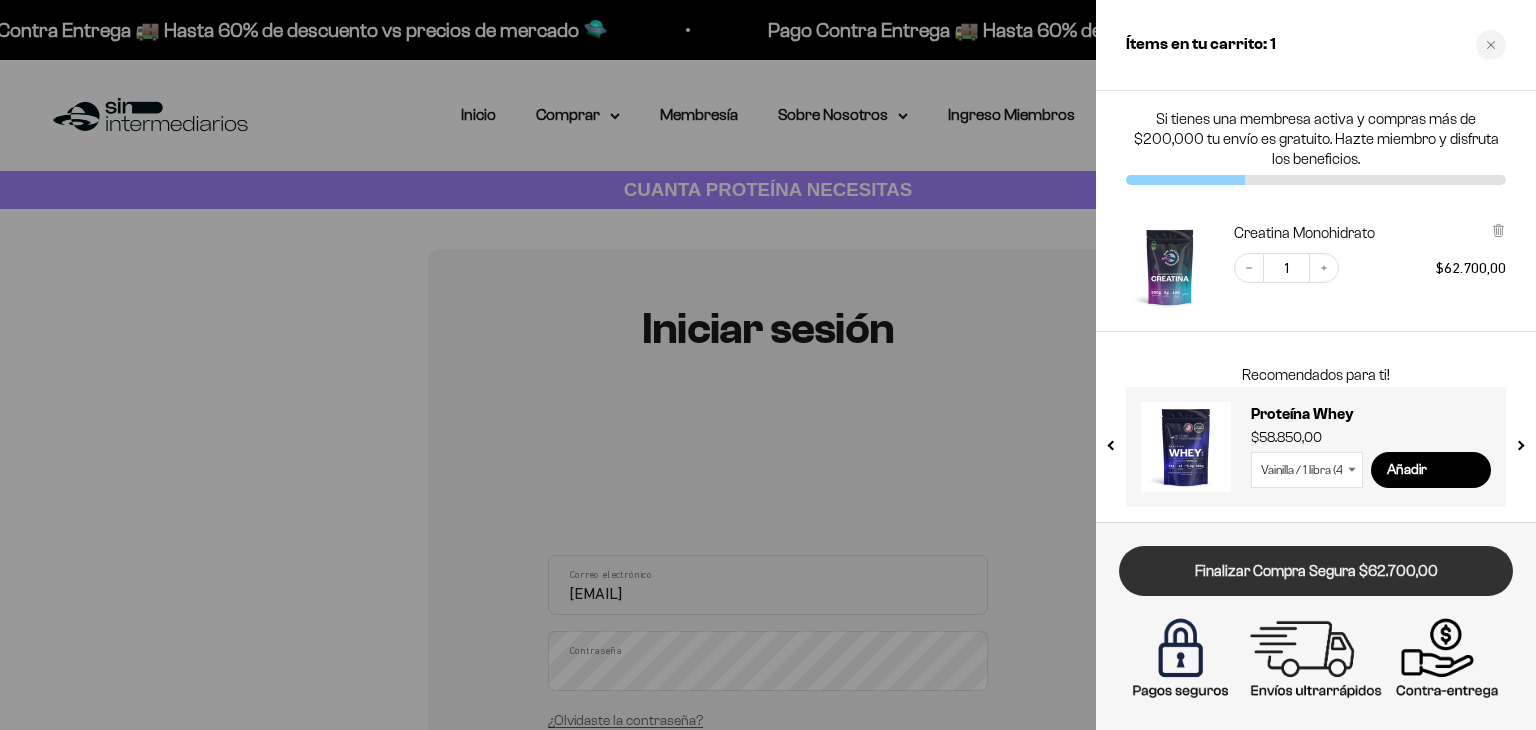click on "Finalizar Compra Segura $62.700,00" at bounding box center (1316, 571) 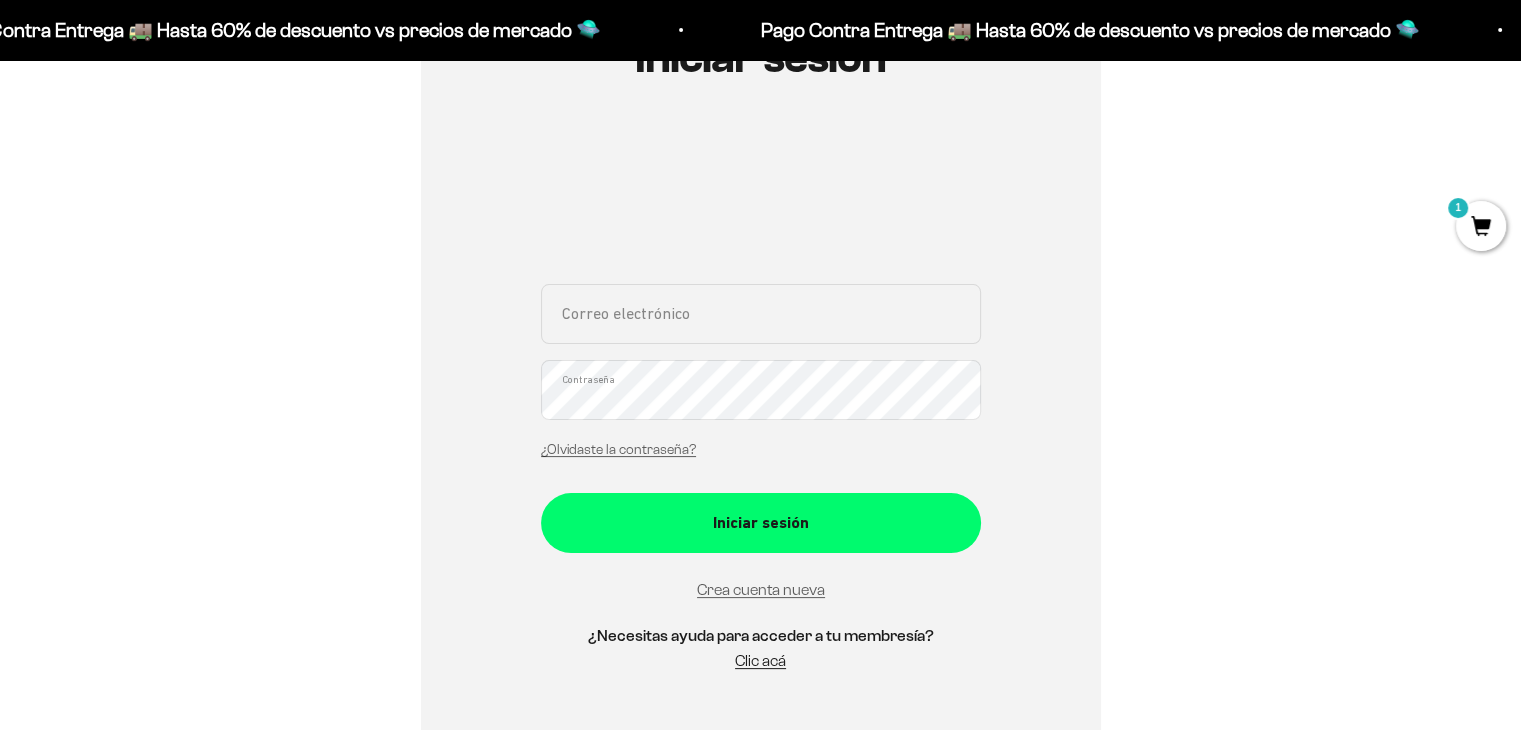 scroll, scrollTop: 300, scrollLeft: 0, axis: vertical 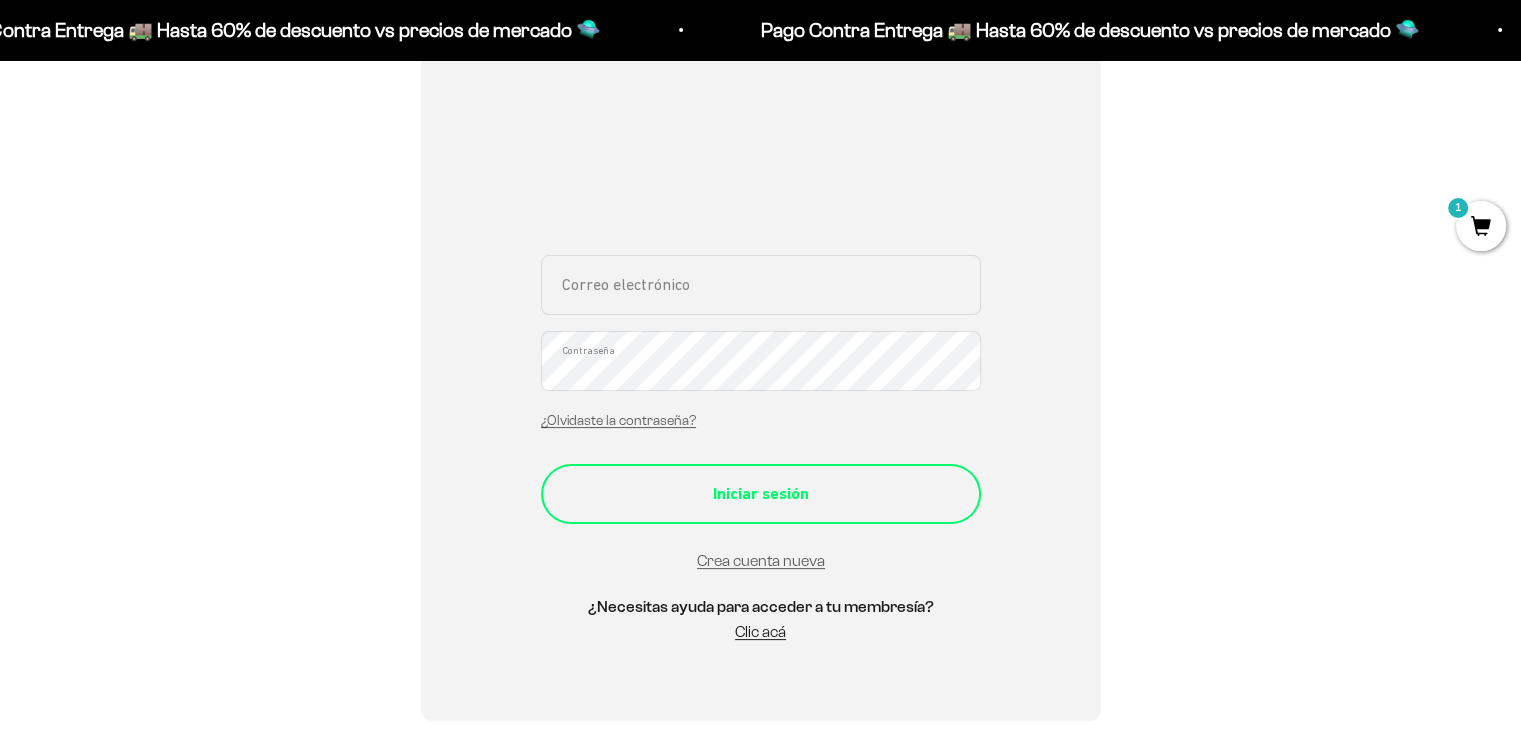 type on "[EMAIL]" 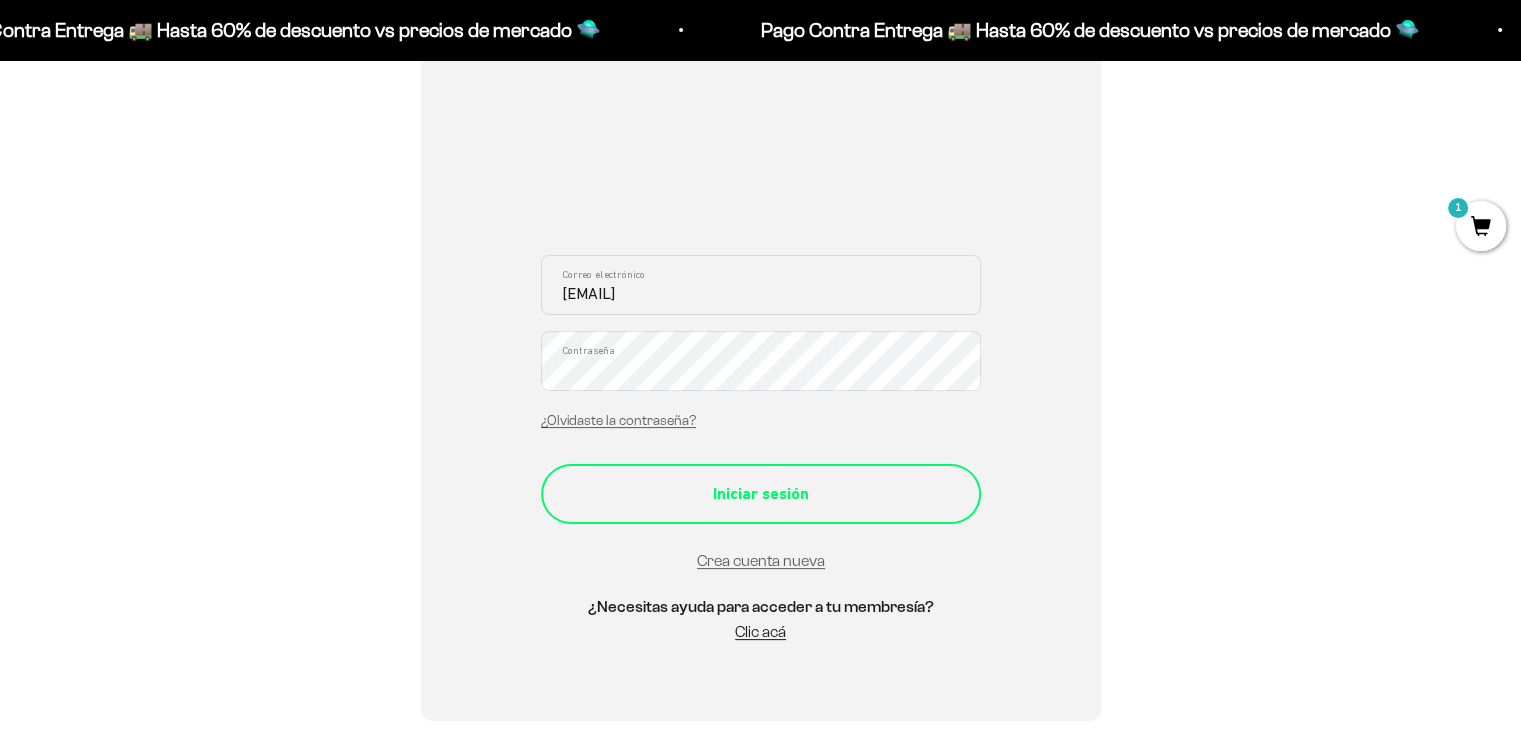 click on "Iniciar sesión" at bounding box center [761, 494] 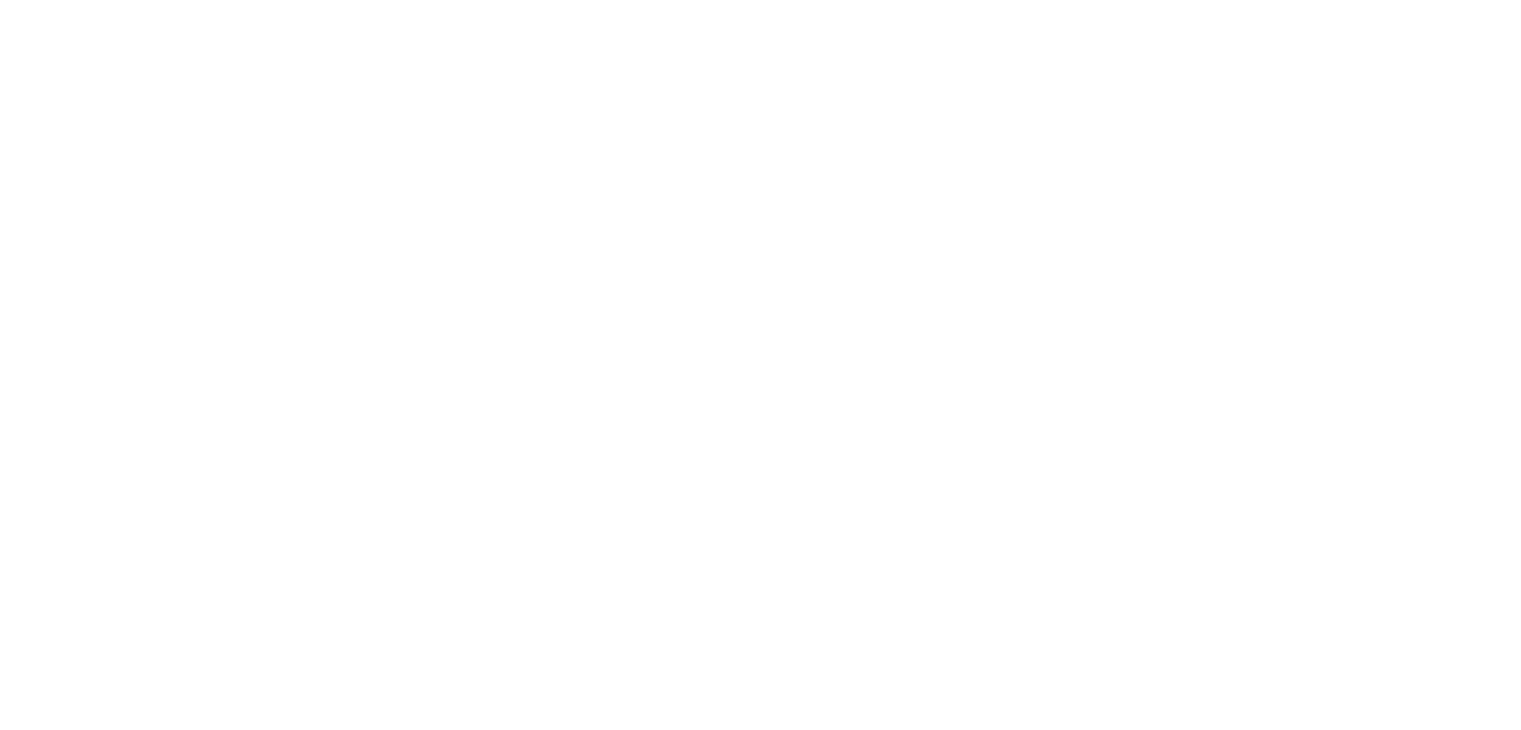 scroll, scrollTop: 0, scrollLeft: 0, axis: both 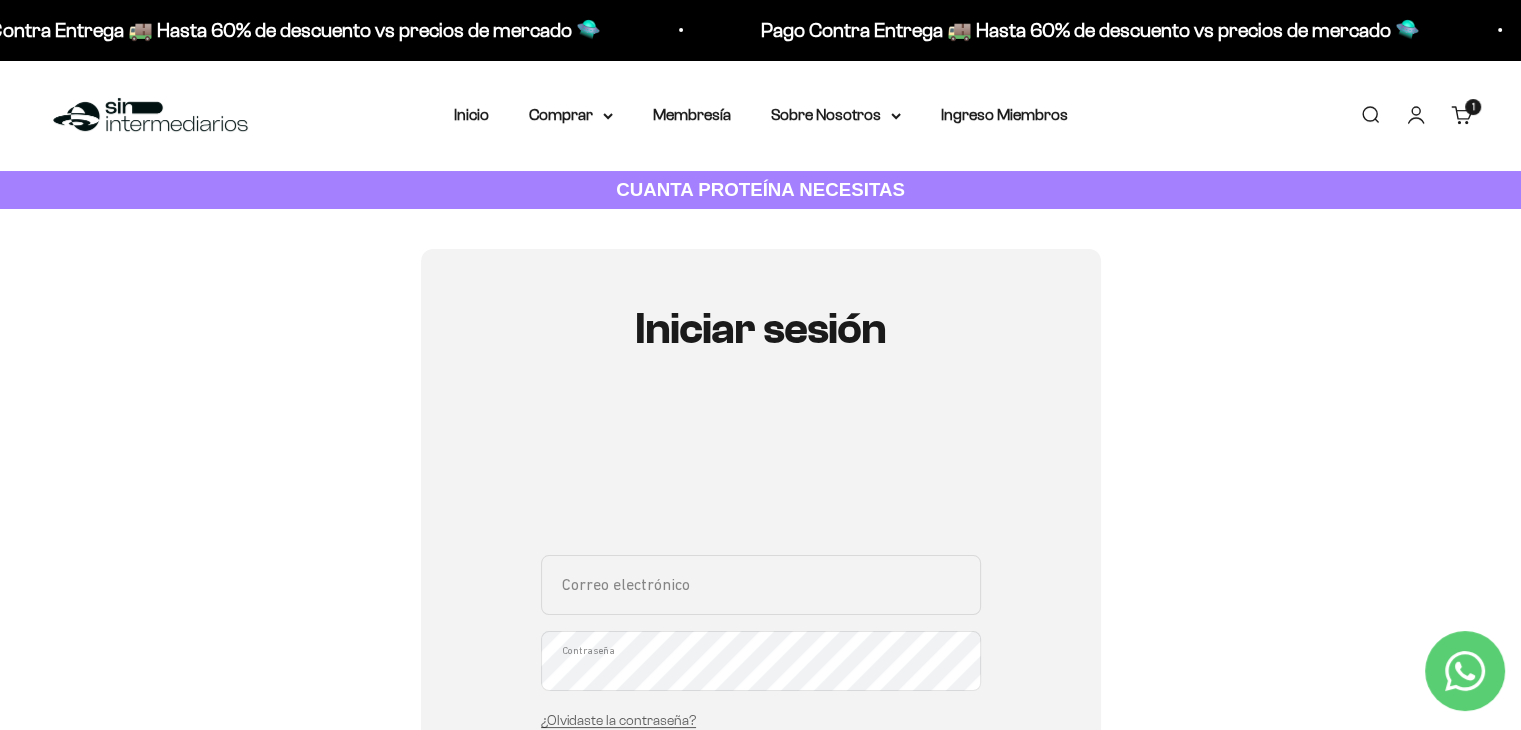 type on "[EMAIL]" 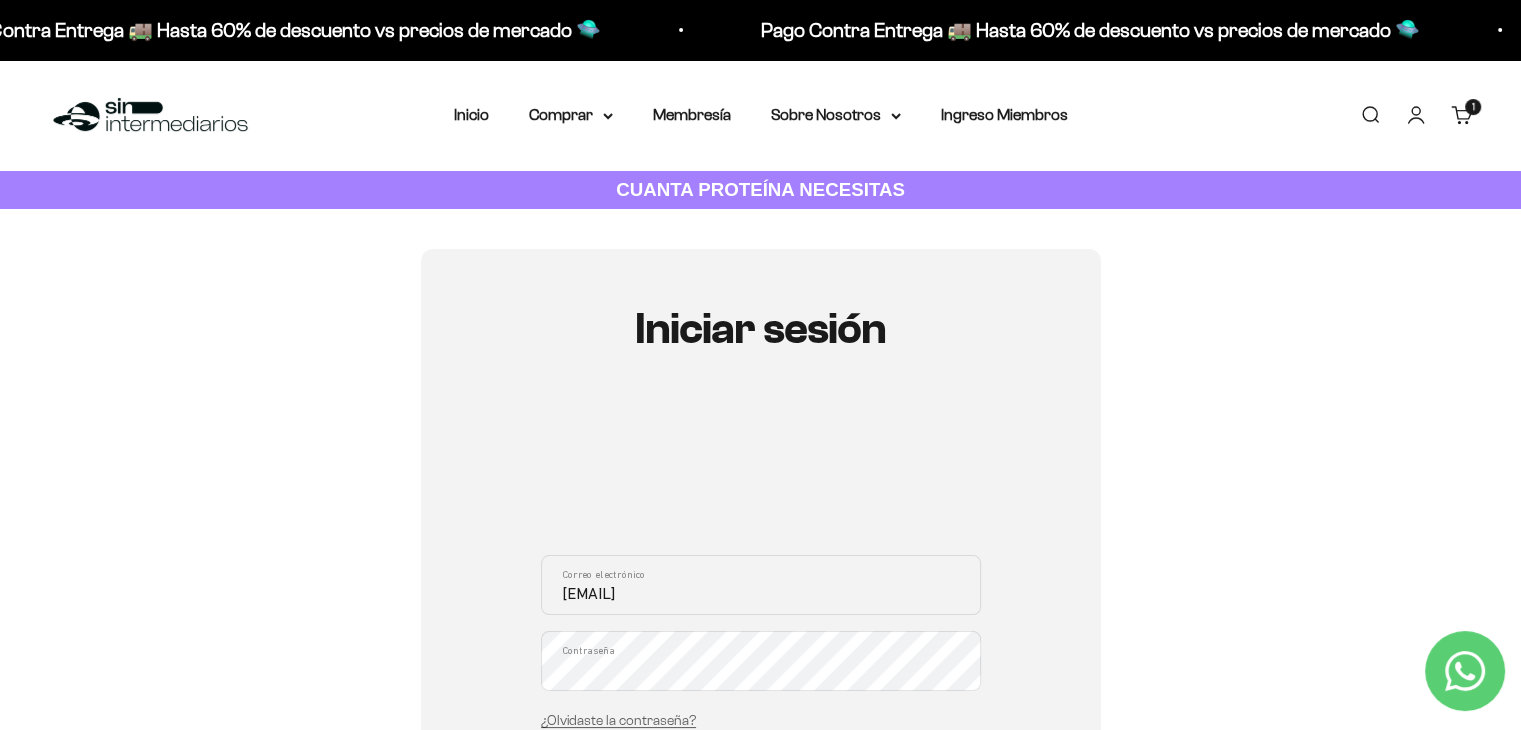 click 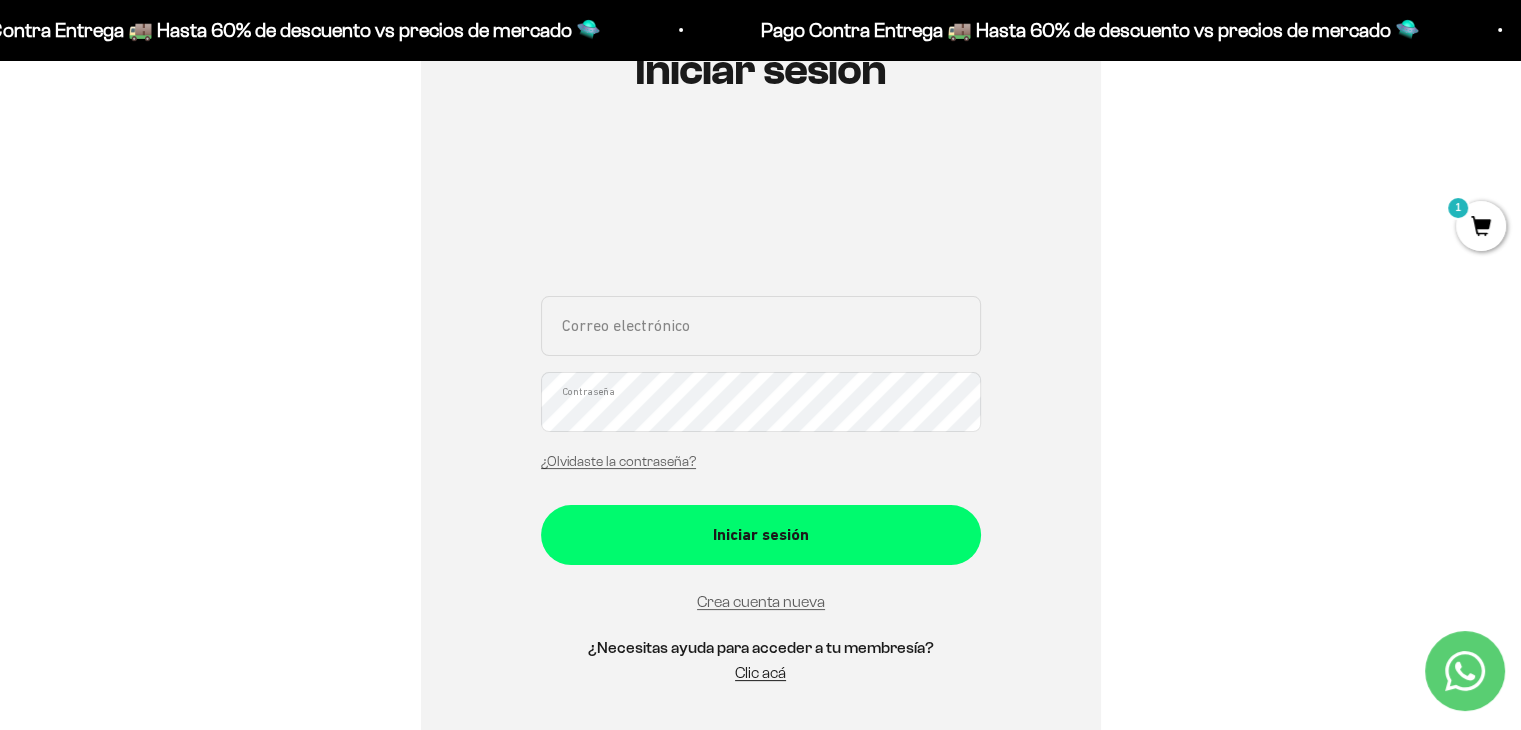 scroll, scrollTop: 400, scrollLeft: 0, axis: vertical 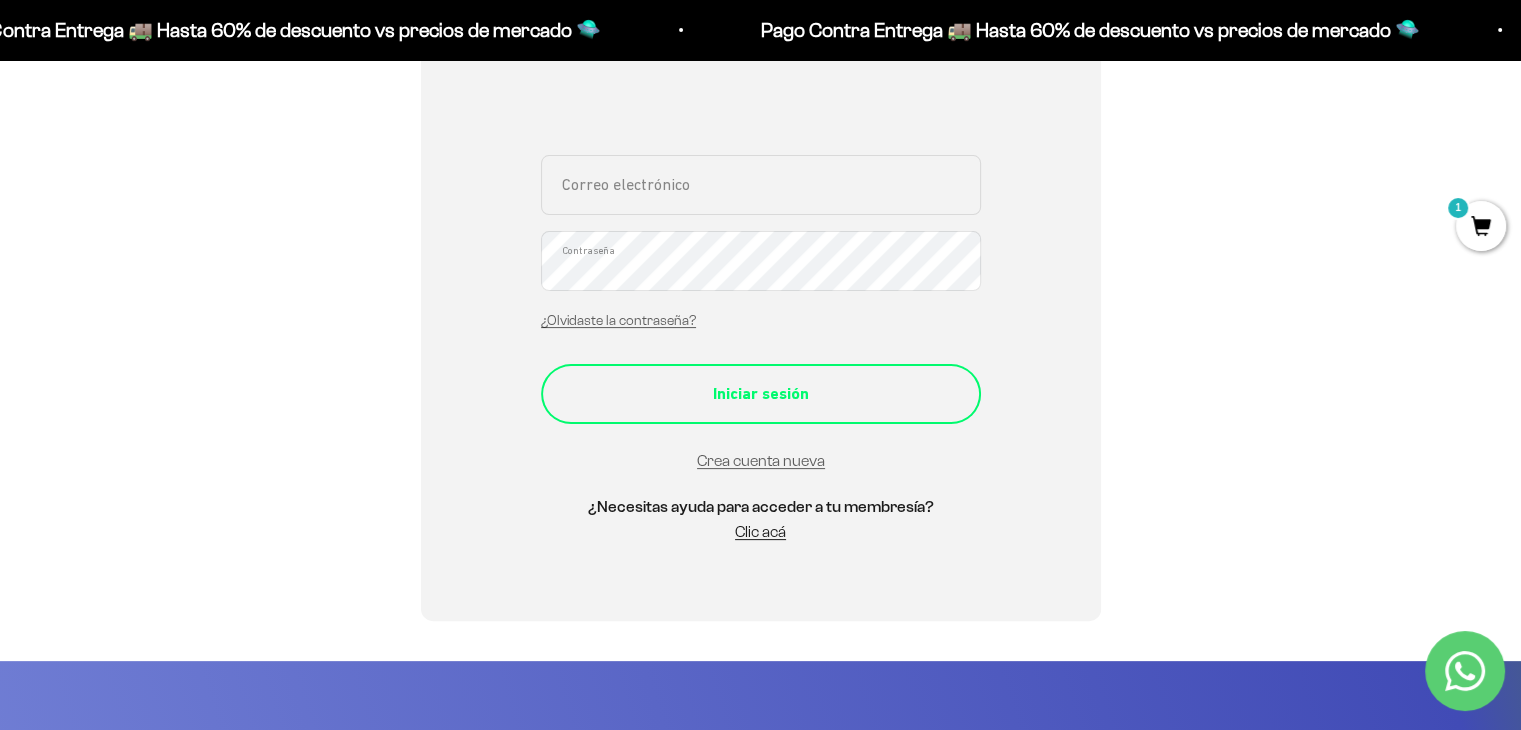 type on "[EMAIL]" 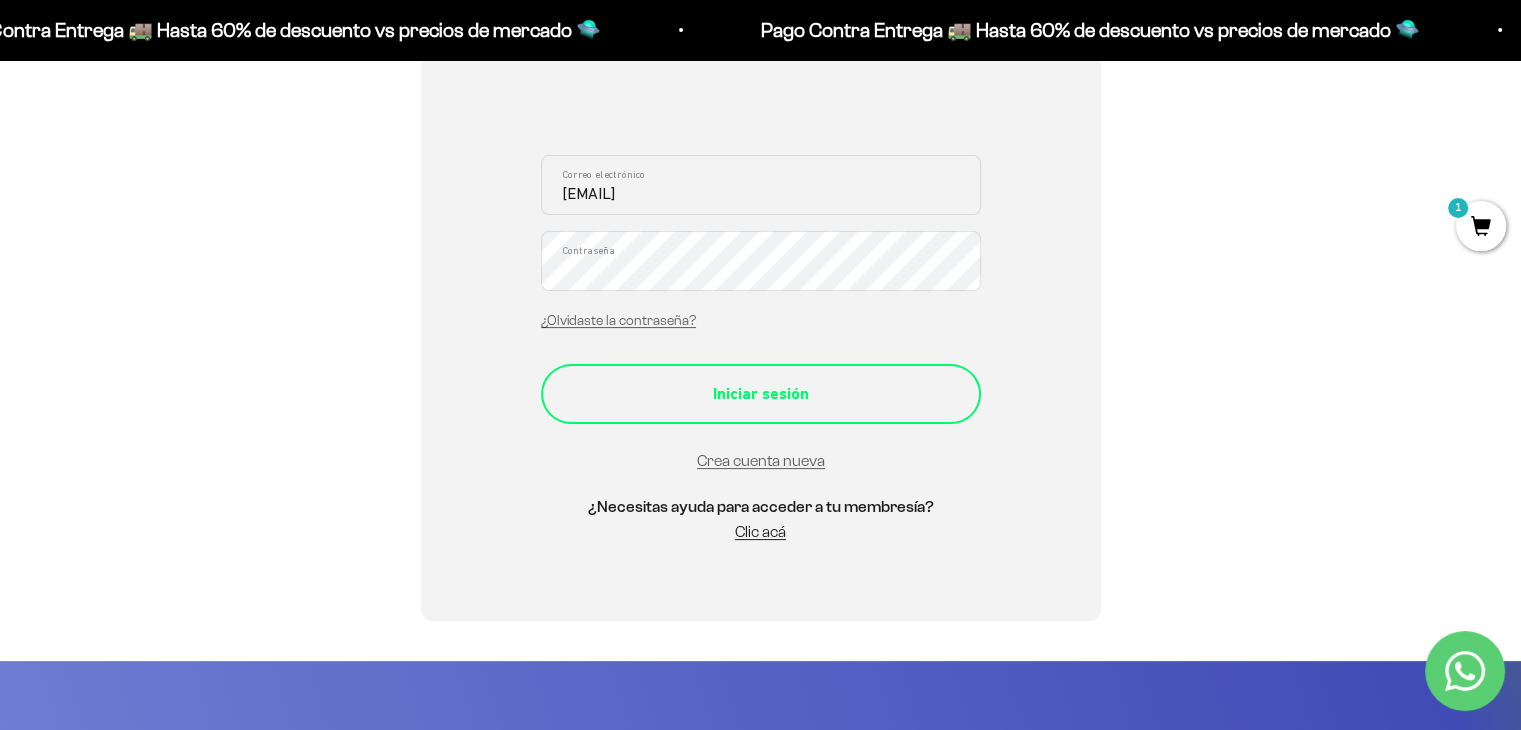 click on "Iniciar sesión" at bounding box center (761, 394) 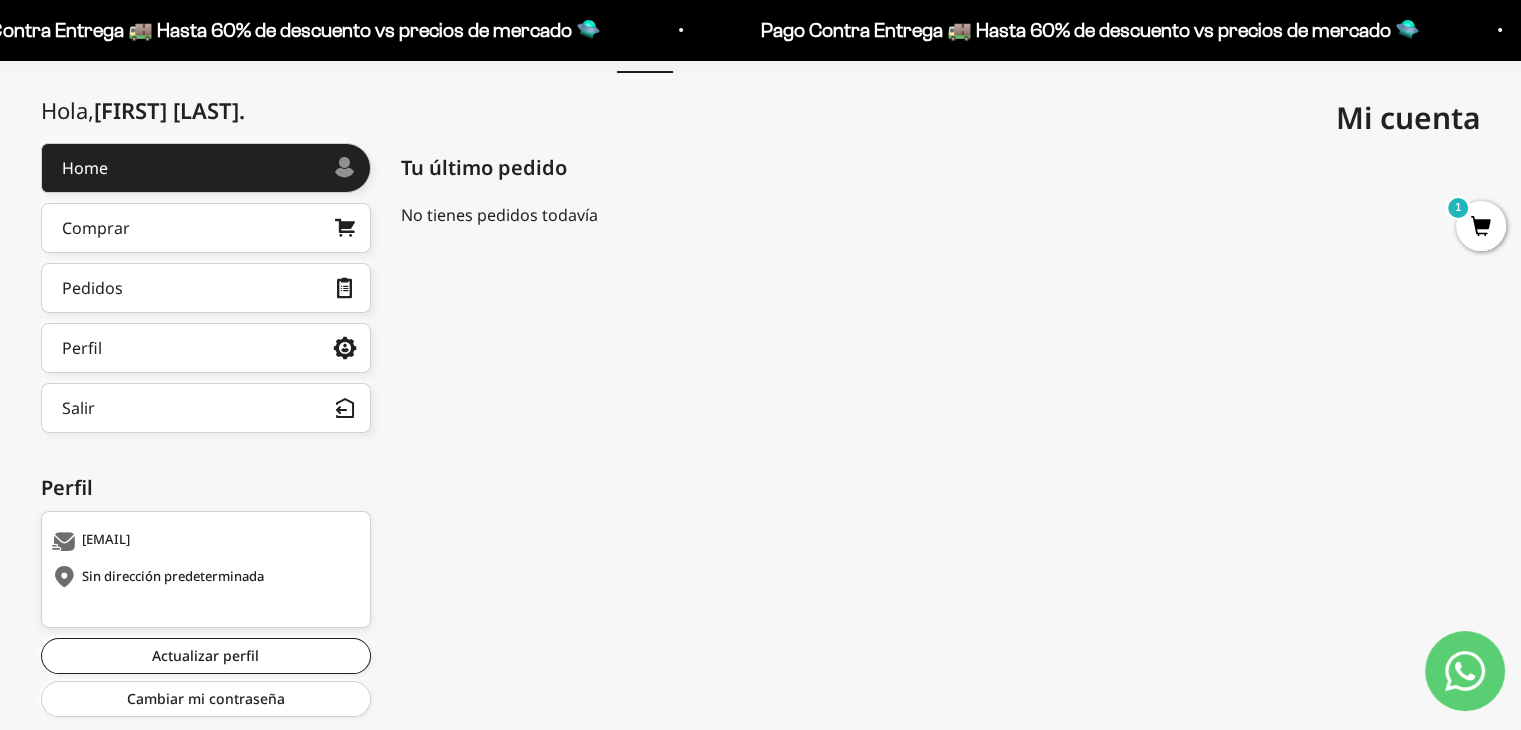 scroll, scrollTop: 253, scrollLeft: 0, axis: vertical 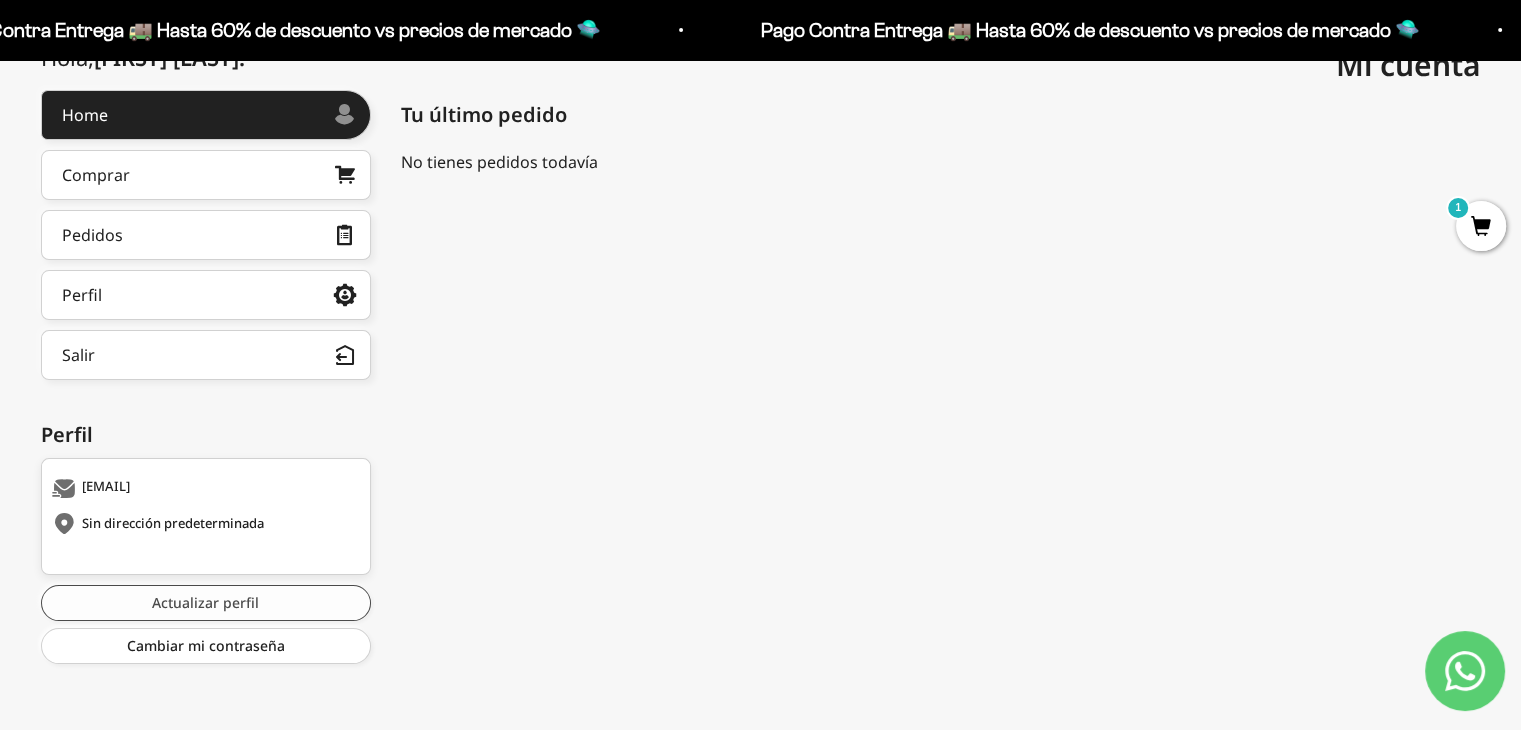click on "Actualizar perfil" at bounding box center (206, 603) 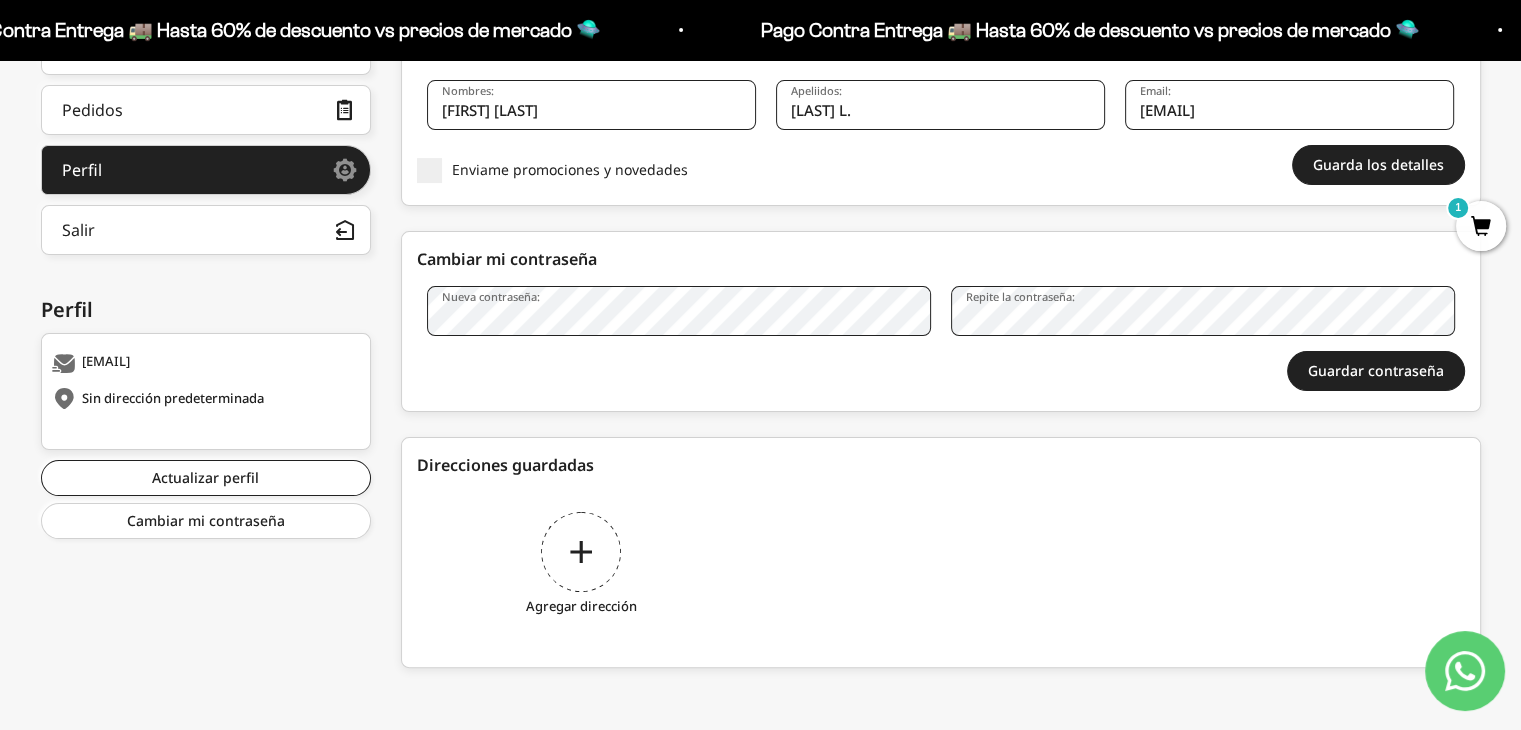 scroll, scrollTop: 380, scrollLeft: 0, axis: vertical 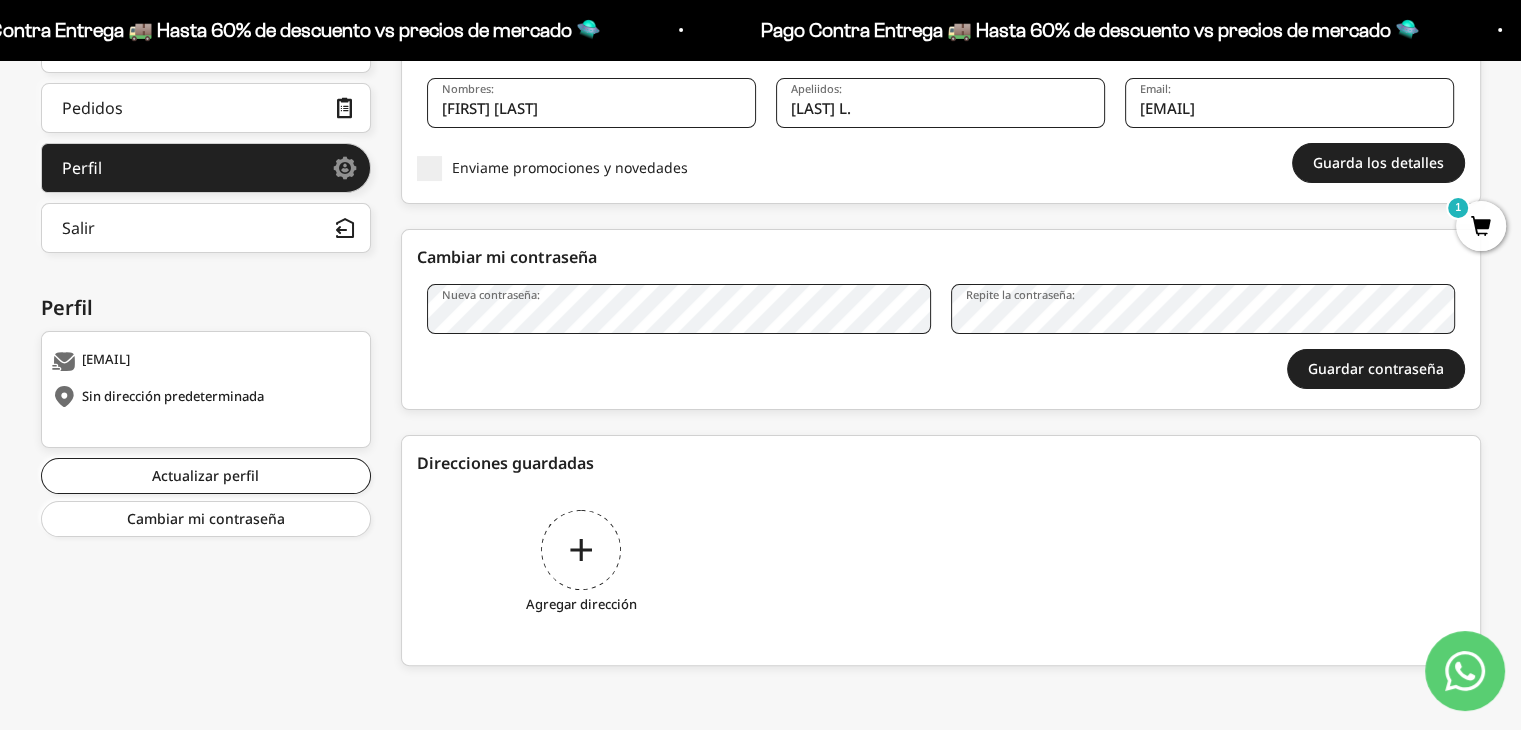 click on "Agregar dirección" at bounding box center (581, 565) 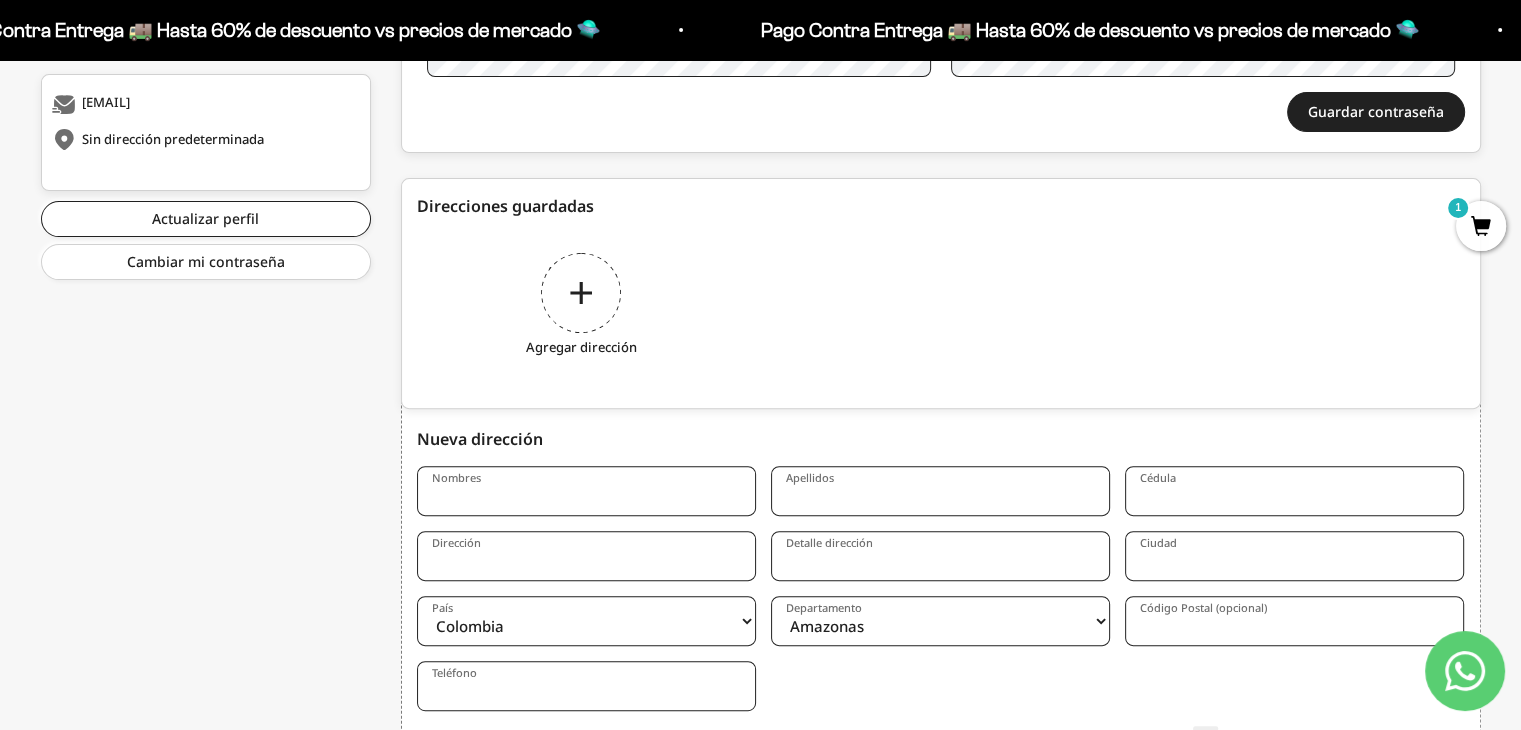 scroll, scrollTop: 788, scrollLeft: 0, axis: vertical 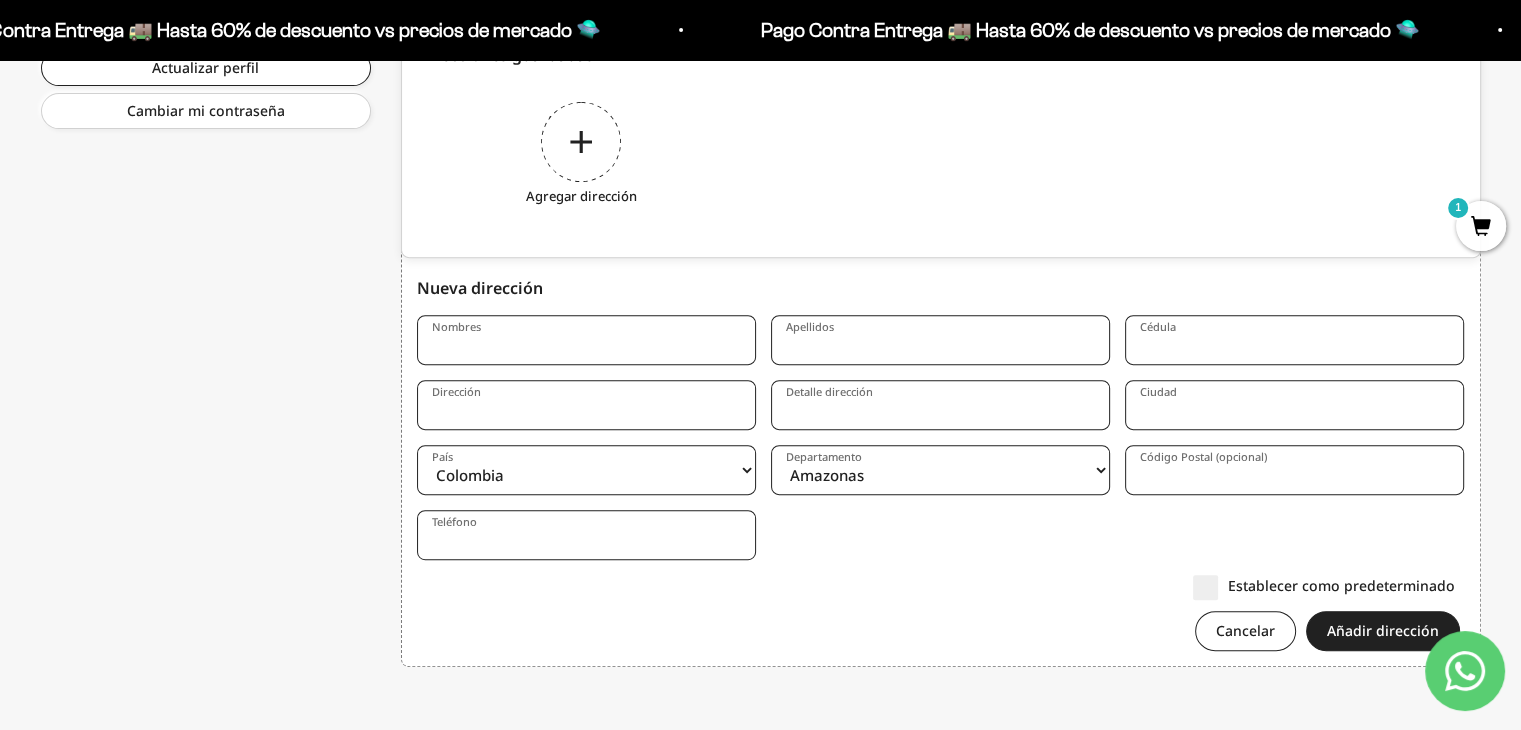 click on "Nombres" at bounding box center [586, 340] 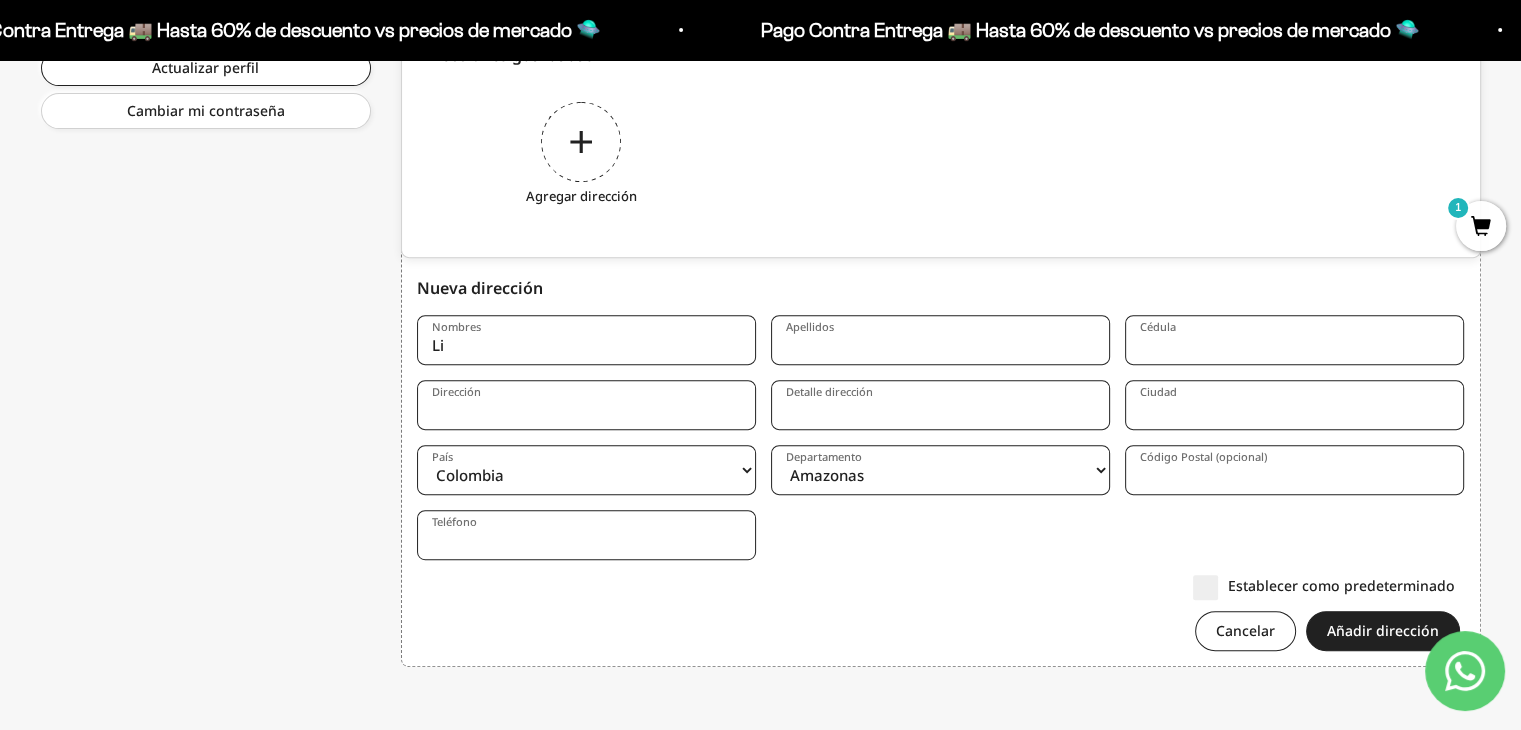 type on "L" 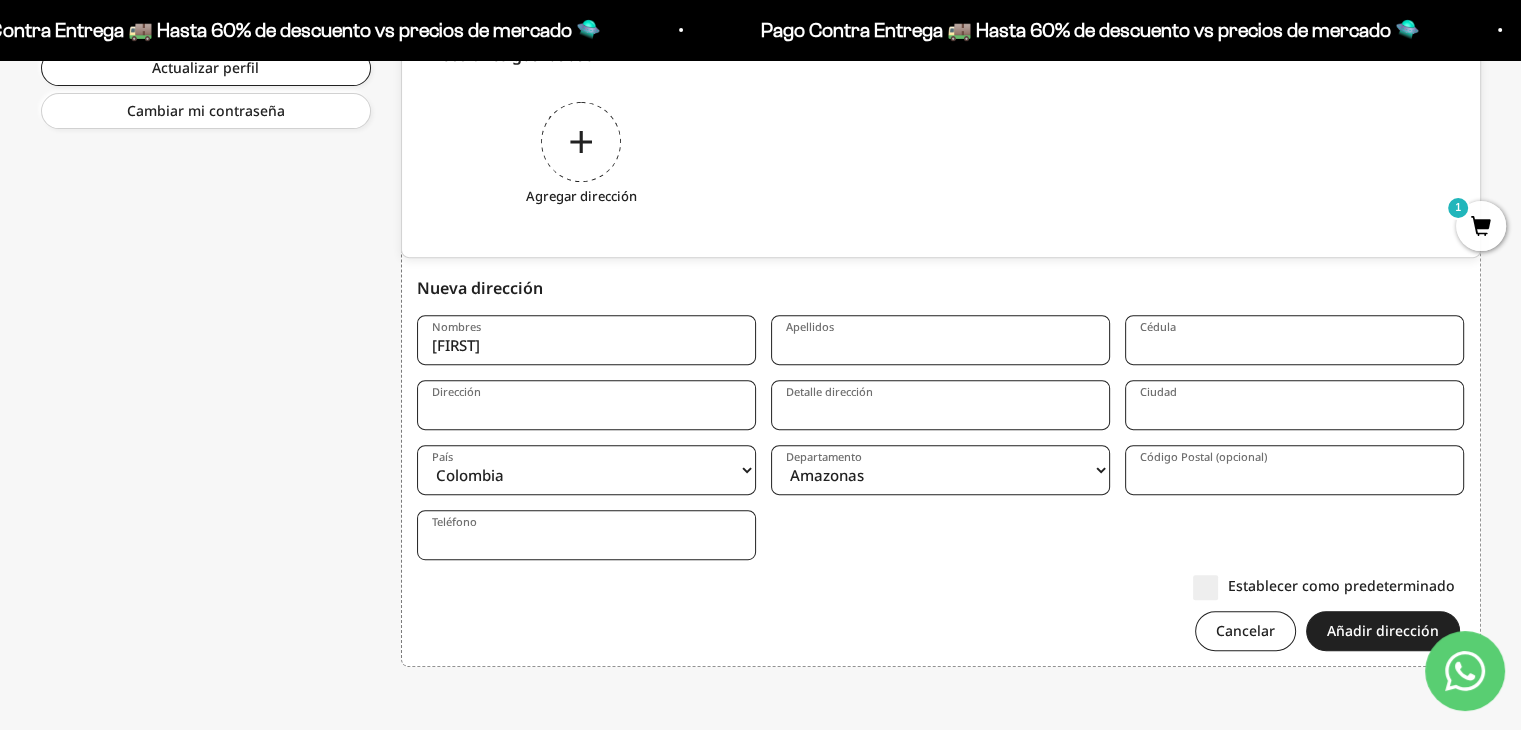 type on "[FIRST]" 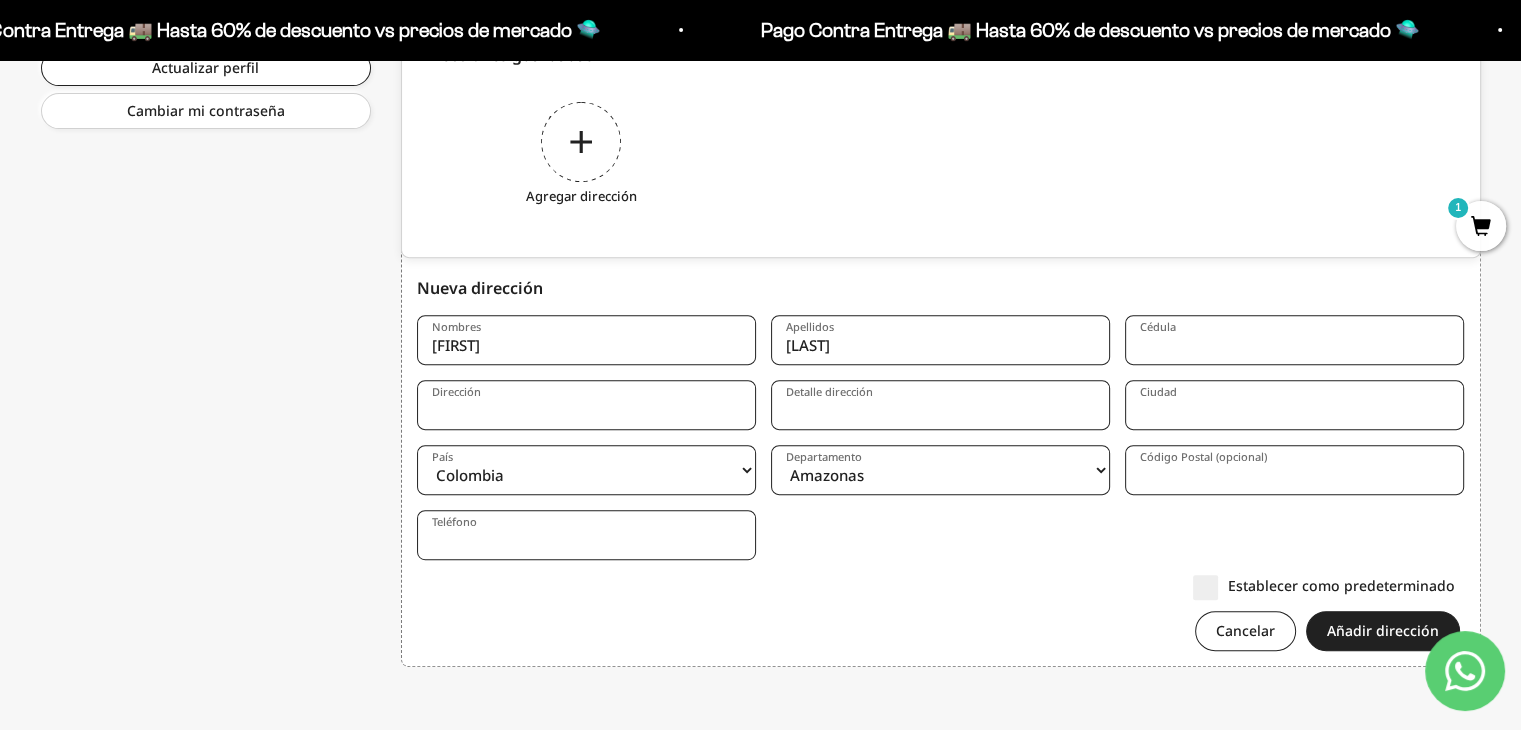 type on "[LAST]" 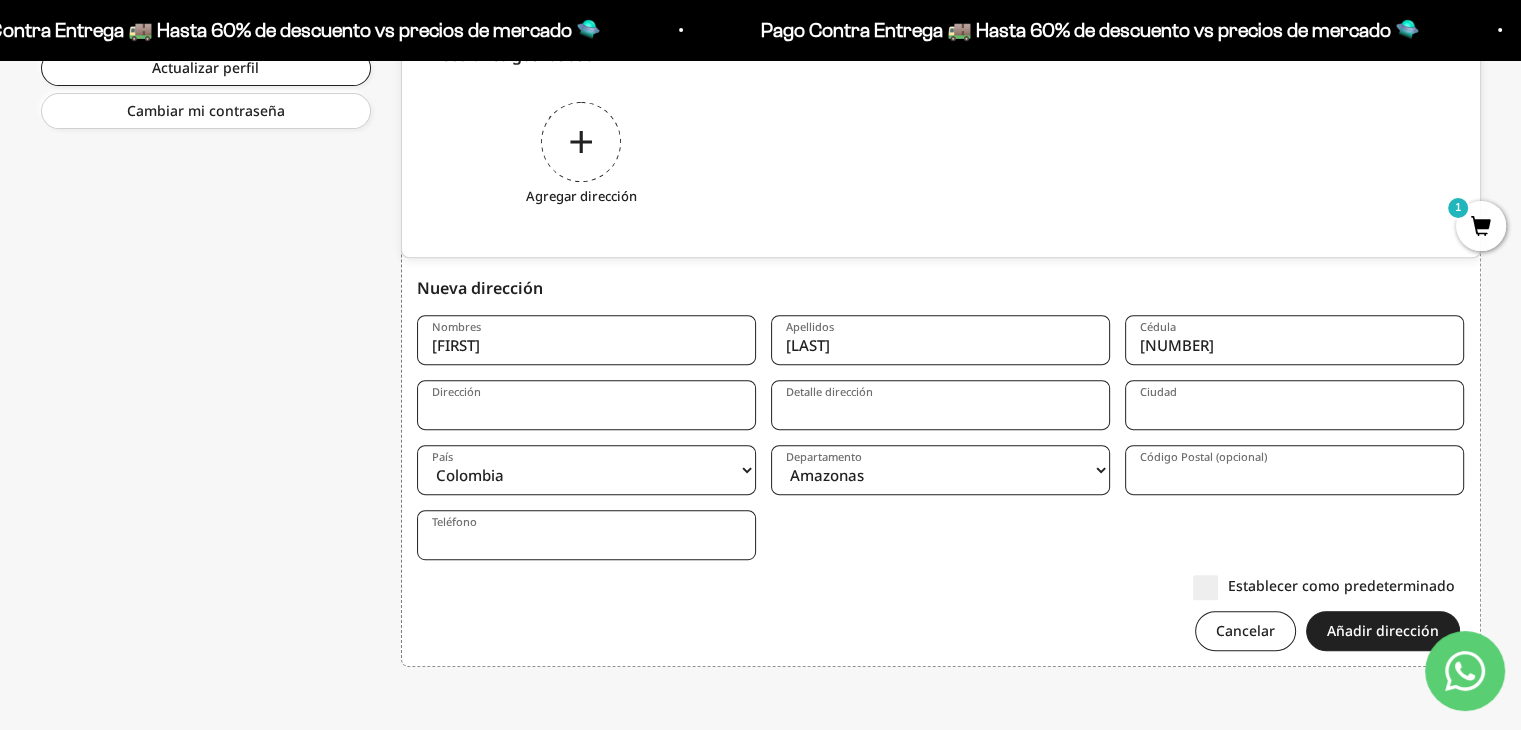 type on "[NUMBER]" 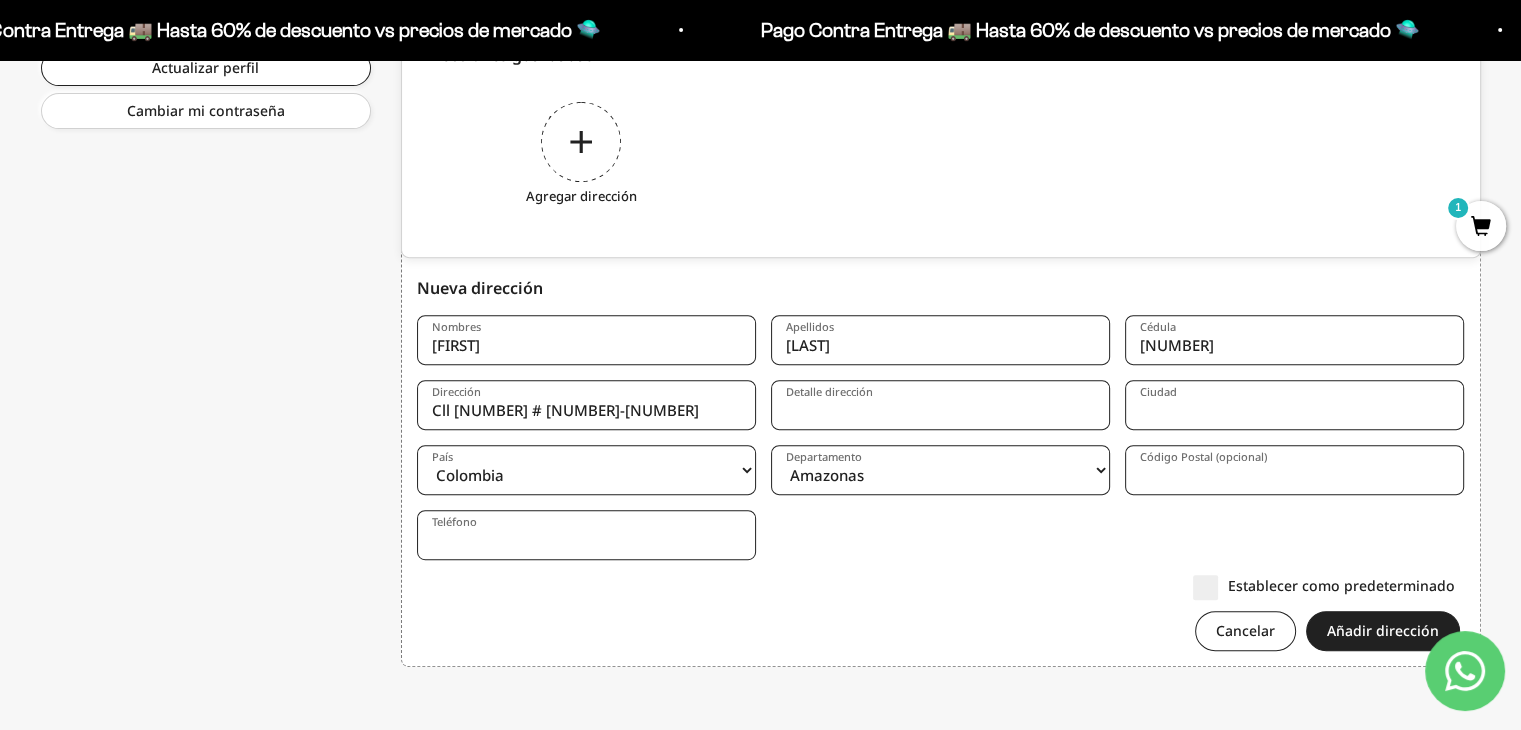 type on "[STREET]" 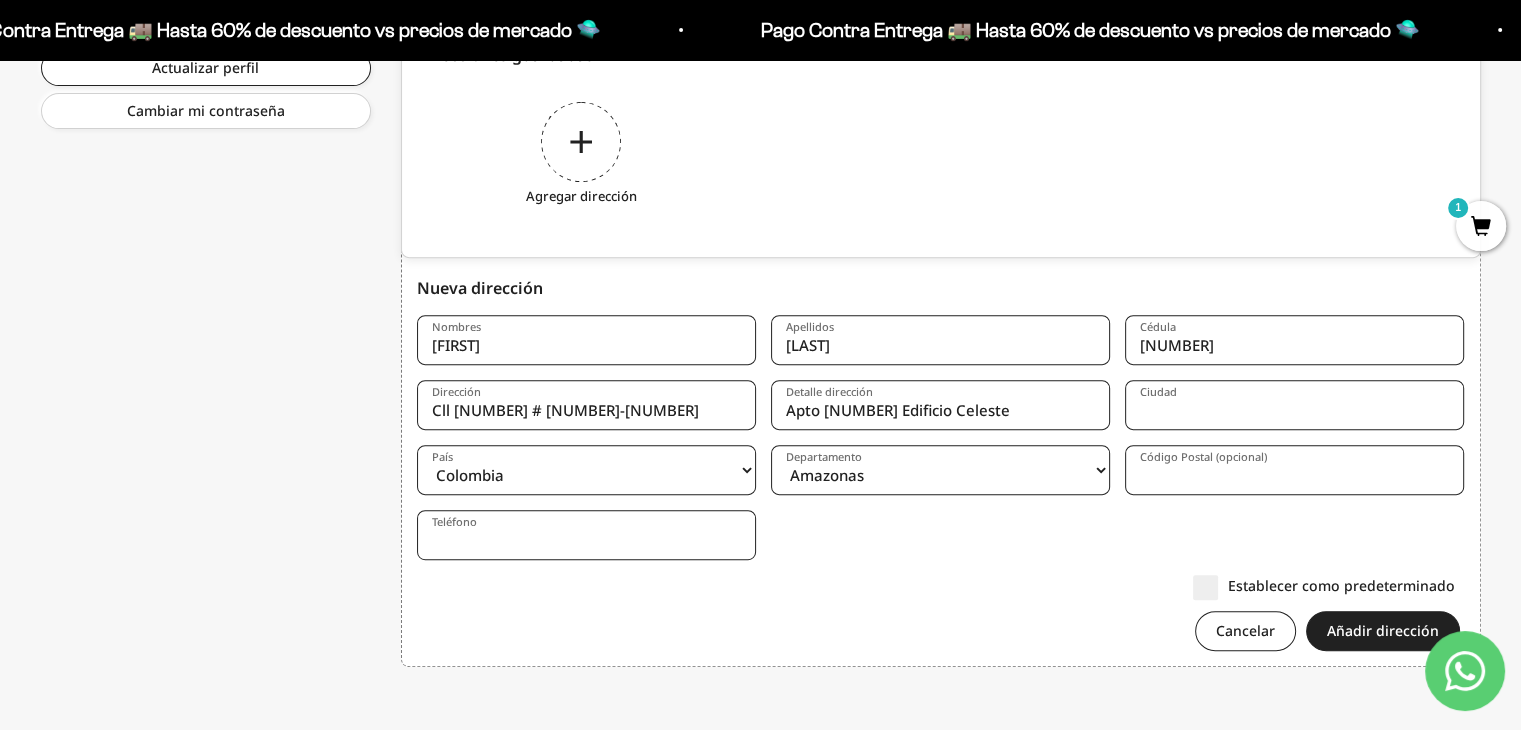 type on "Apto 402 Edificio Celeste" 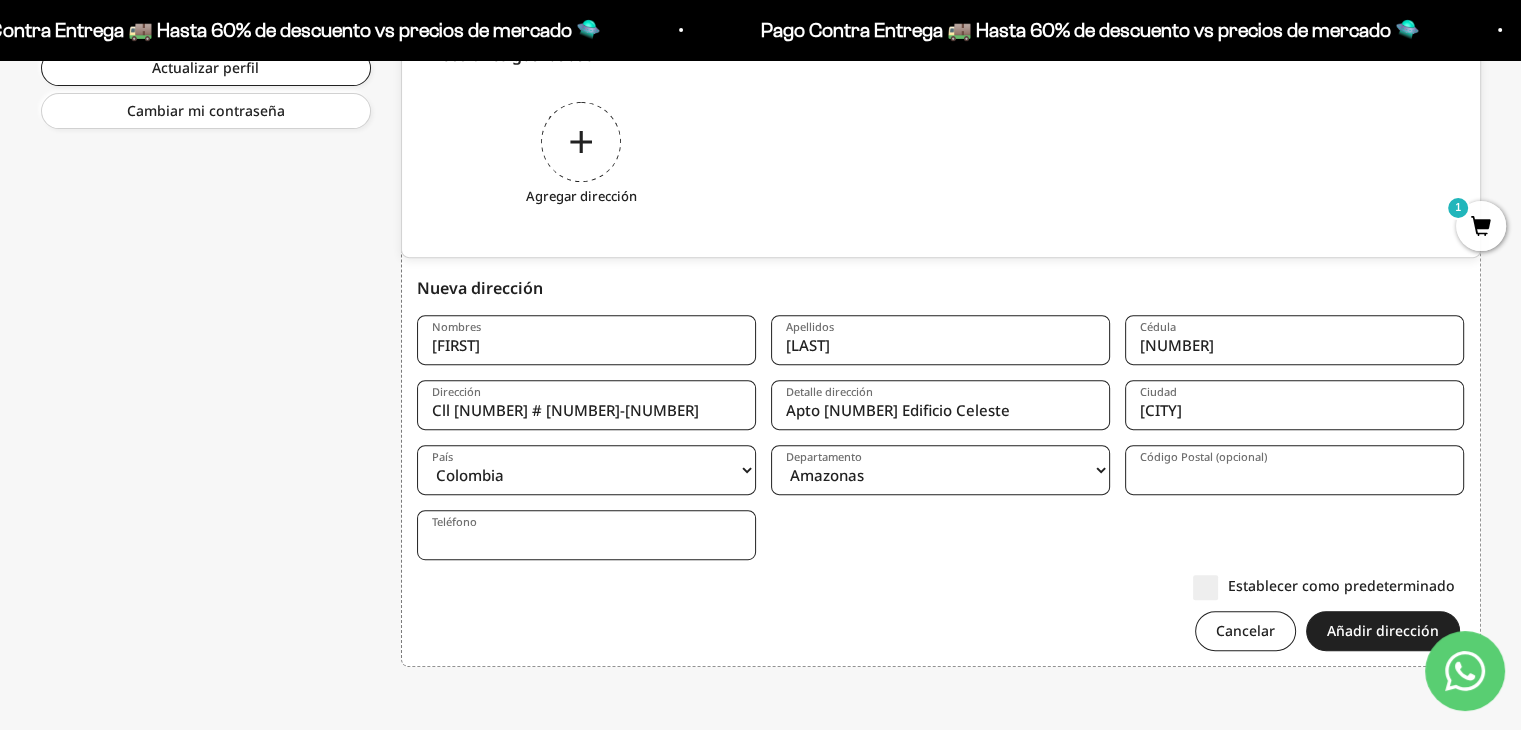 type on "[CITY]" 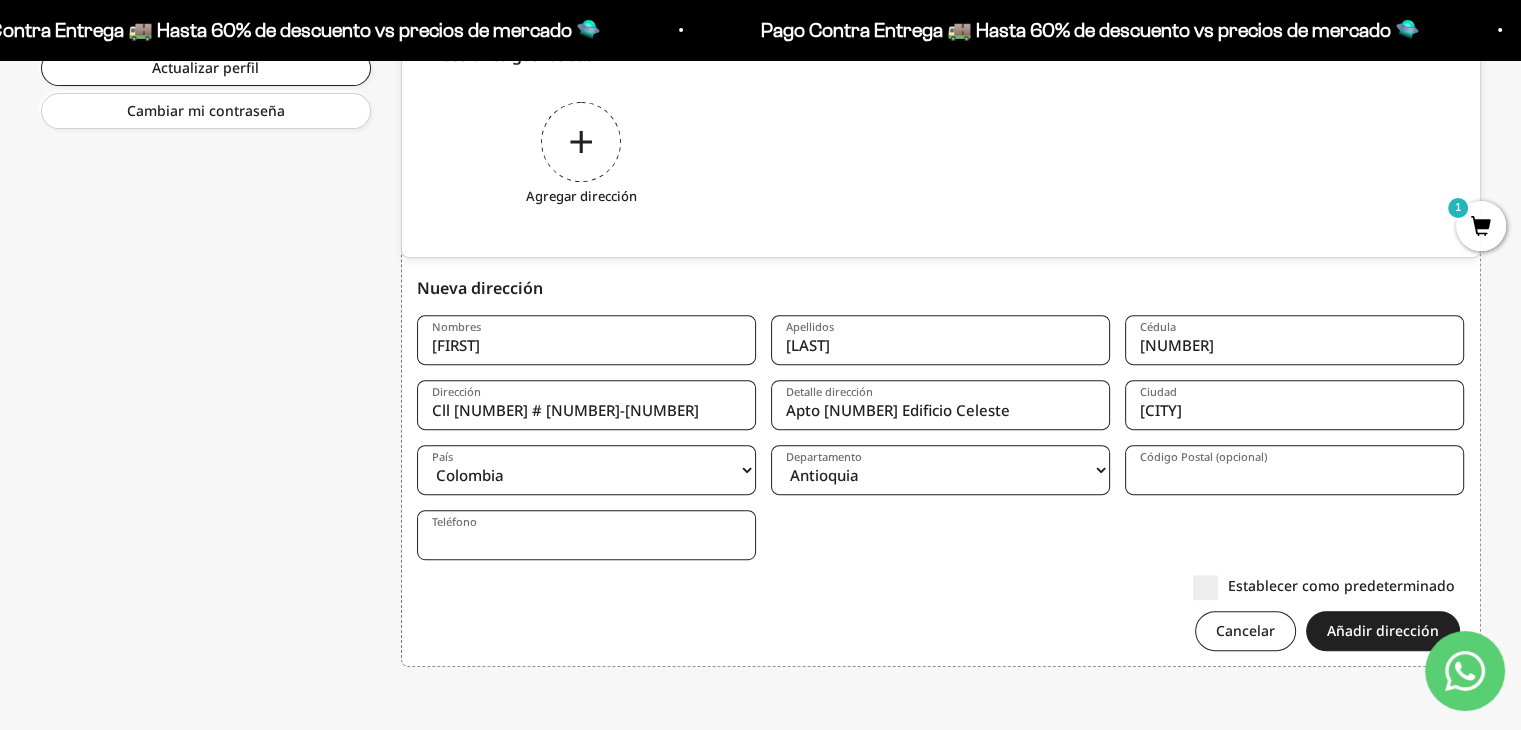 click on "Amazonas Antioquia Arauca Atlántico Bogotá Bolívar Boyacá Caldas Caquetá Casanare Cauca Cesar Chocó Cundinamarca Córdoba Guainía Guaviare Huila La Guajira Magdalena Meta Nariño Norte de Santander Putumayo Quindío Risaralda Archipiélago de San Andrés, Providencia y Santa Catalina Santander Sucre Tolima Valle del Cauca Vaupés Vichada" at bounding box center [940, 470] 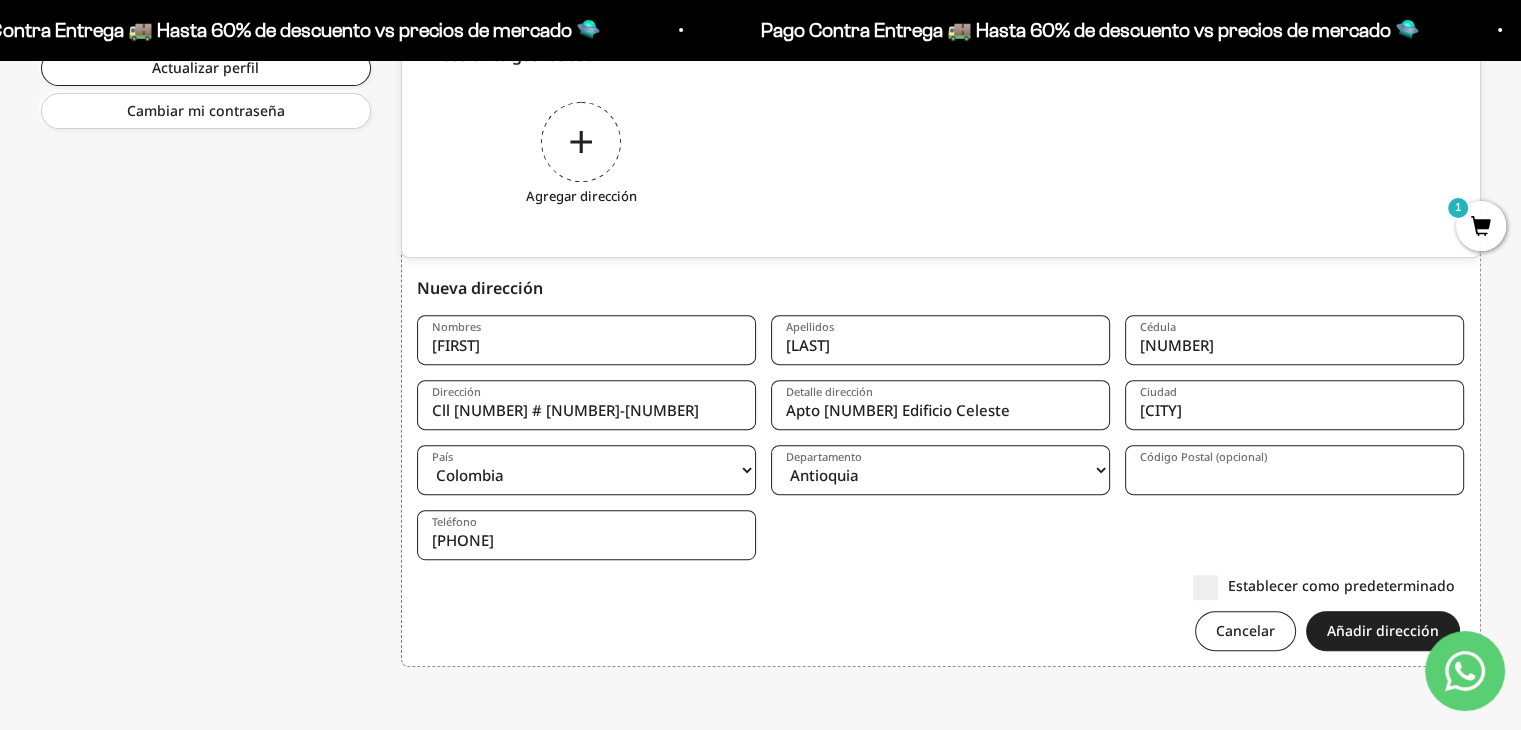 type on "3168655384" 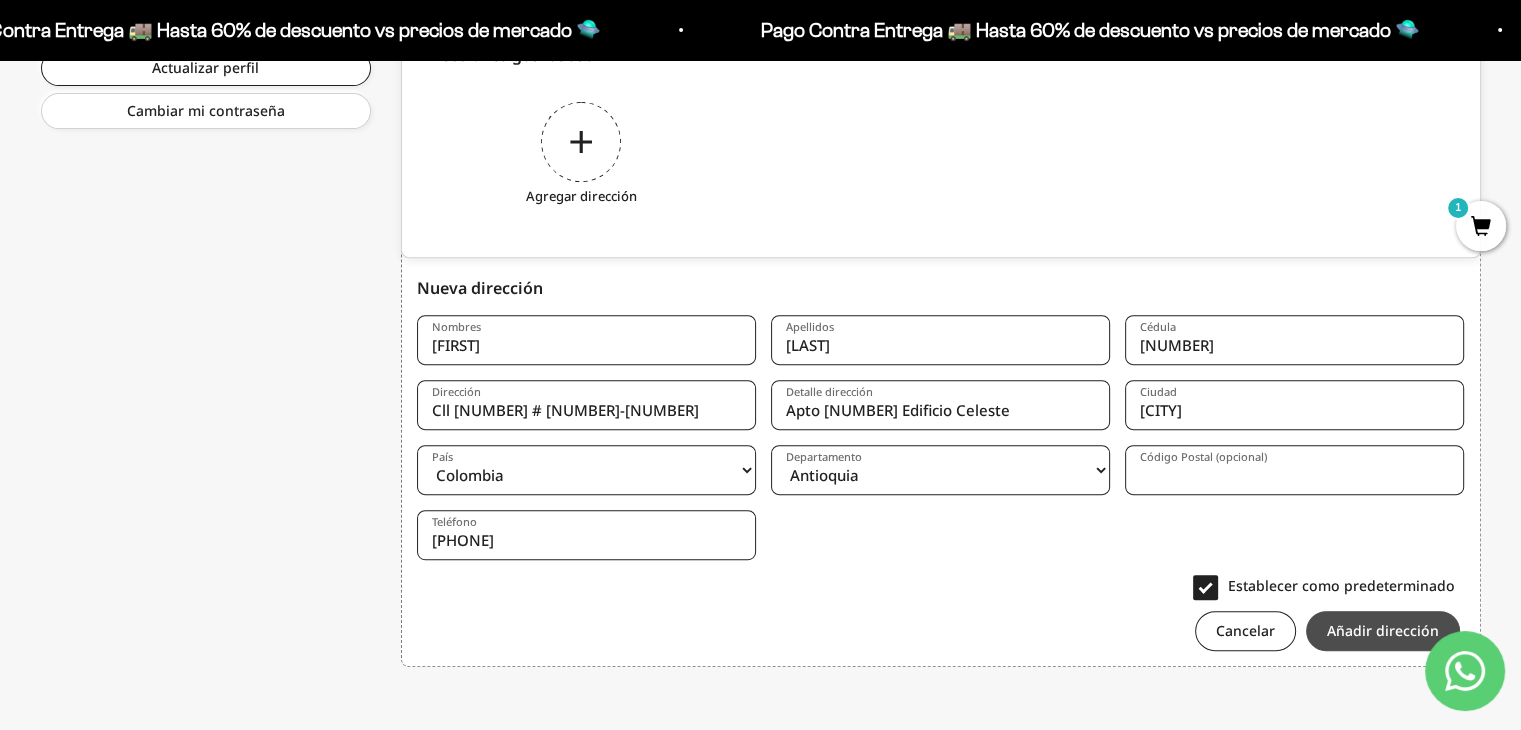 click on "Añadir dirección" at bounding box center [1383, 631] 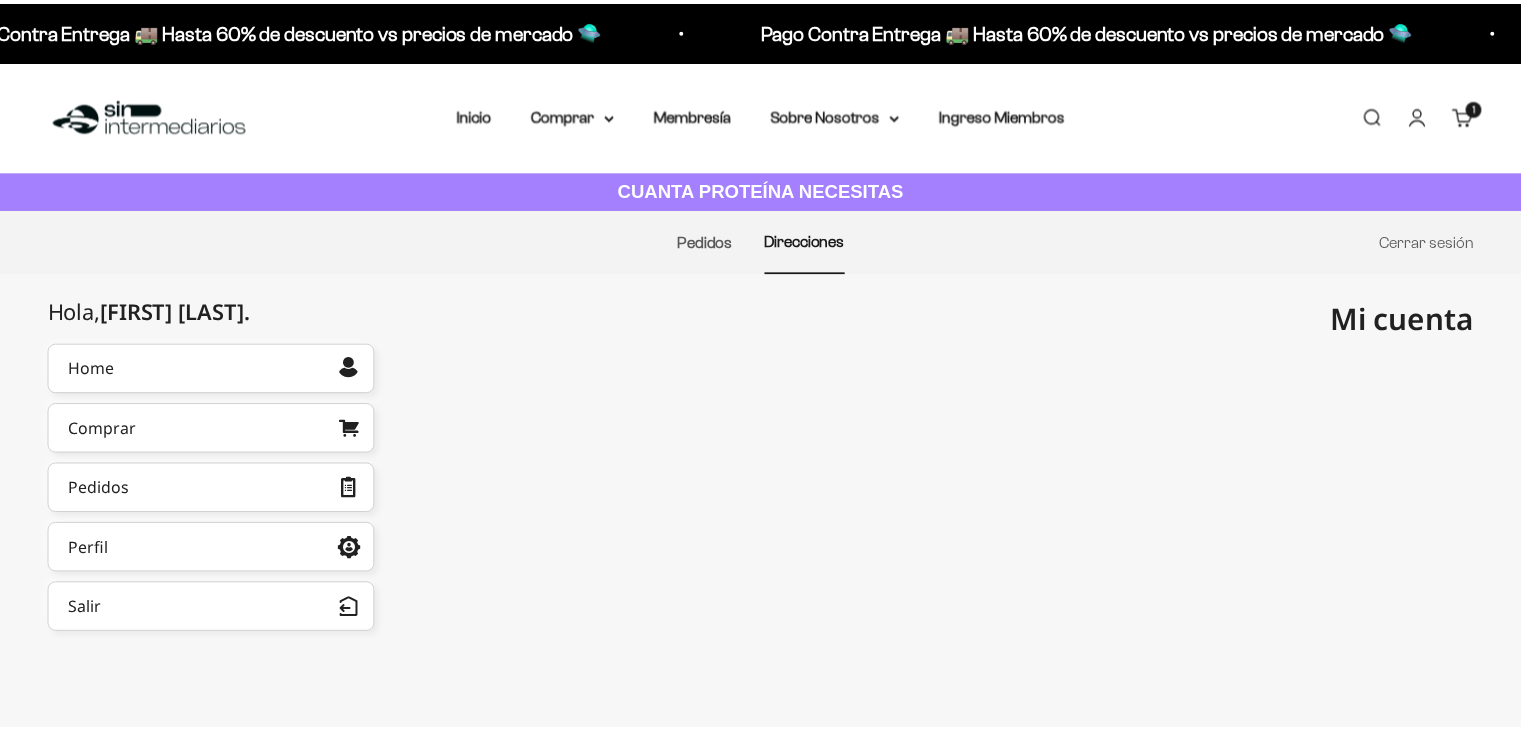 scroll, scrollTop: 0, scrollLeft: 0, axis: both 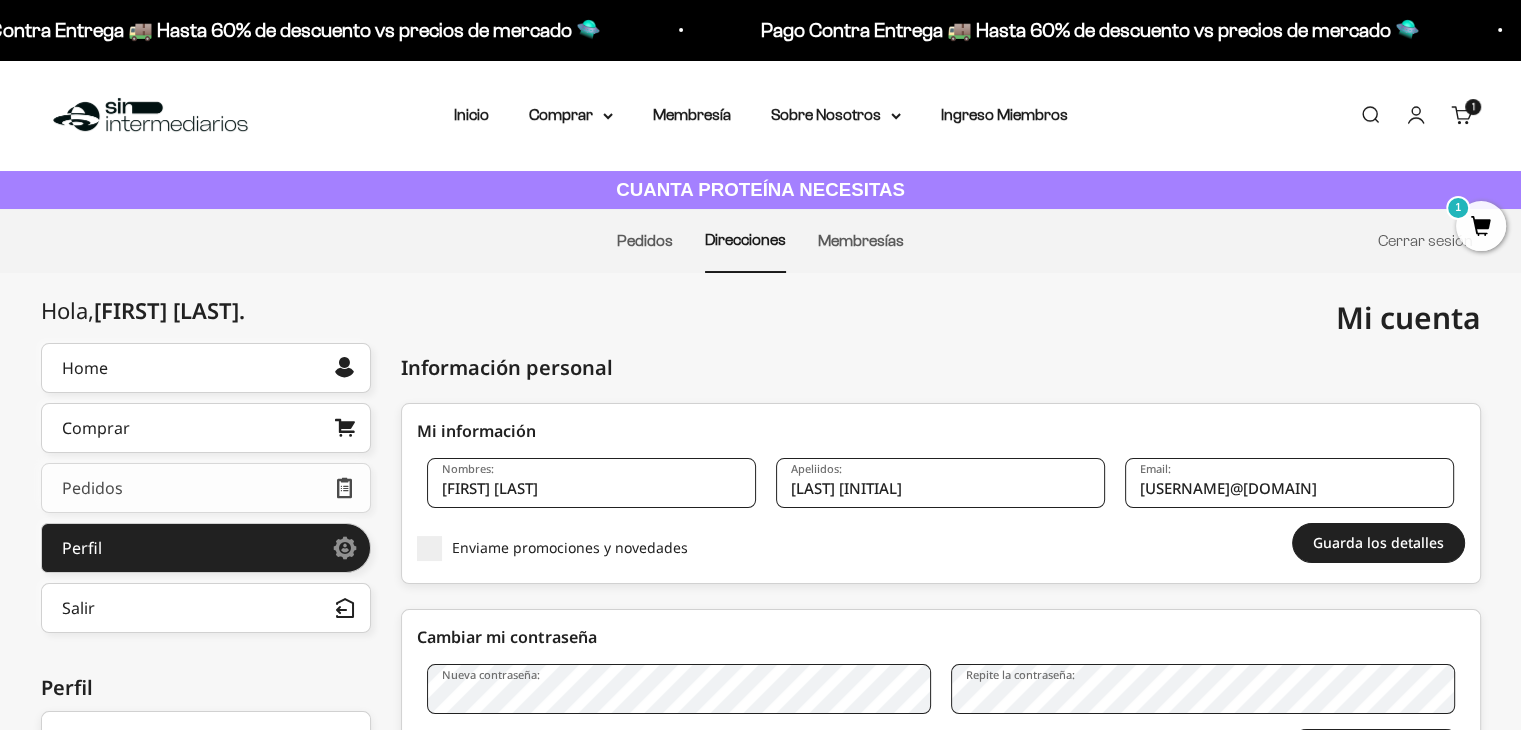 click on "Pedidos" at bounding box center [206, 488] 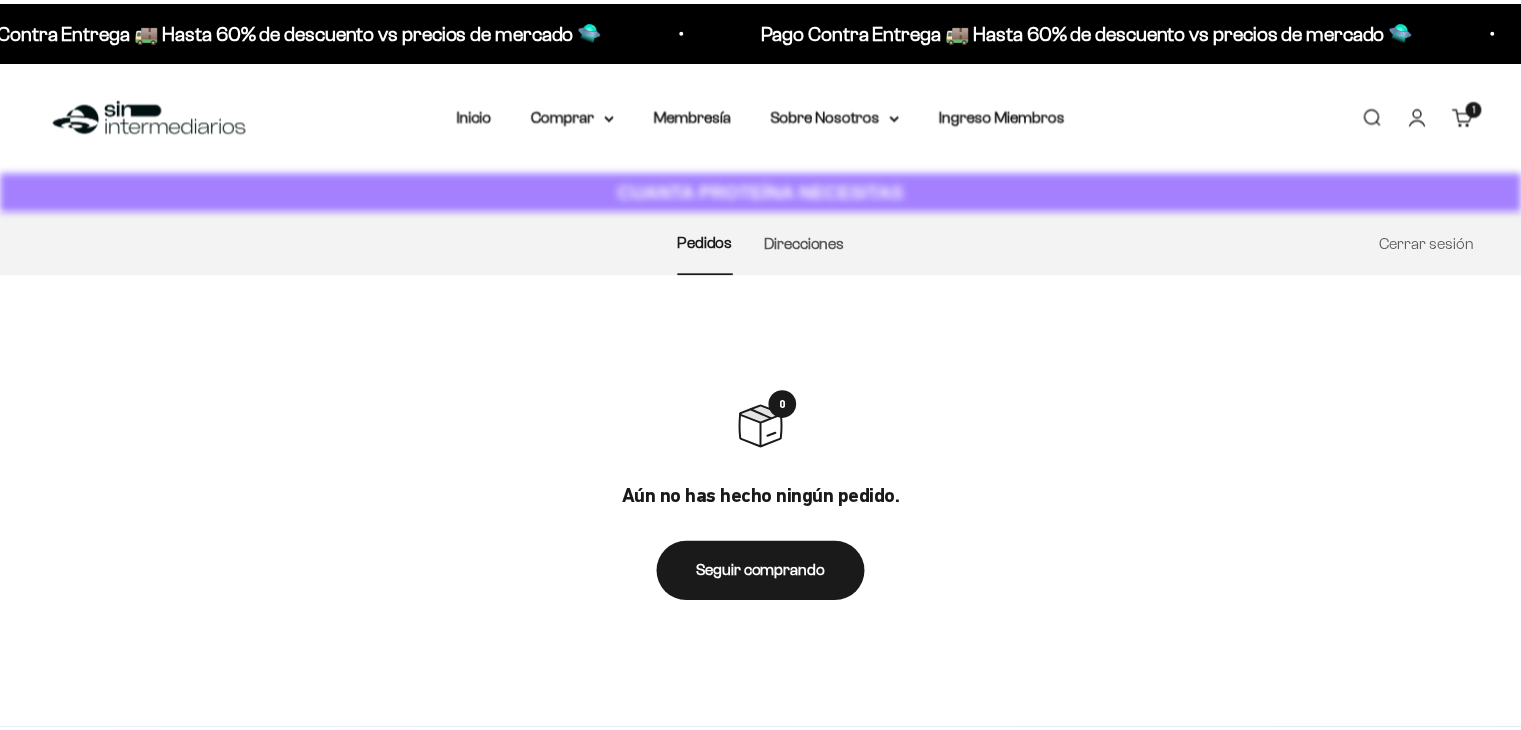 scroll, scrollTop: 0, scrollLeft: 0, axis: both 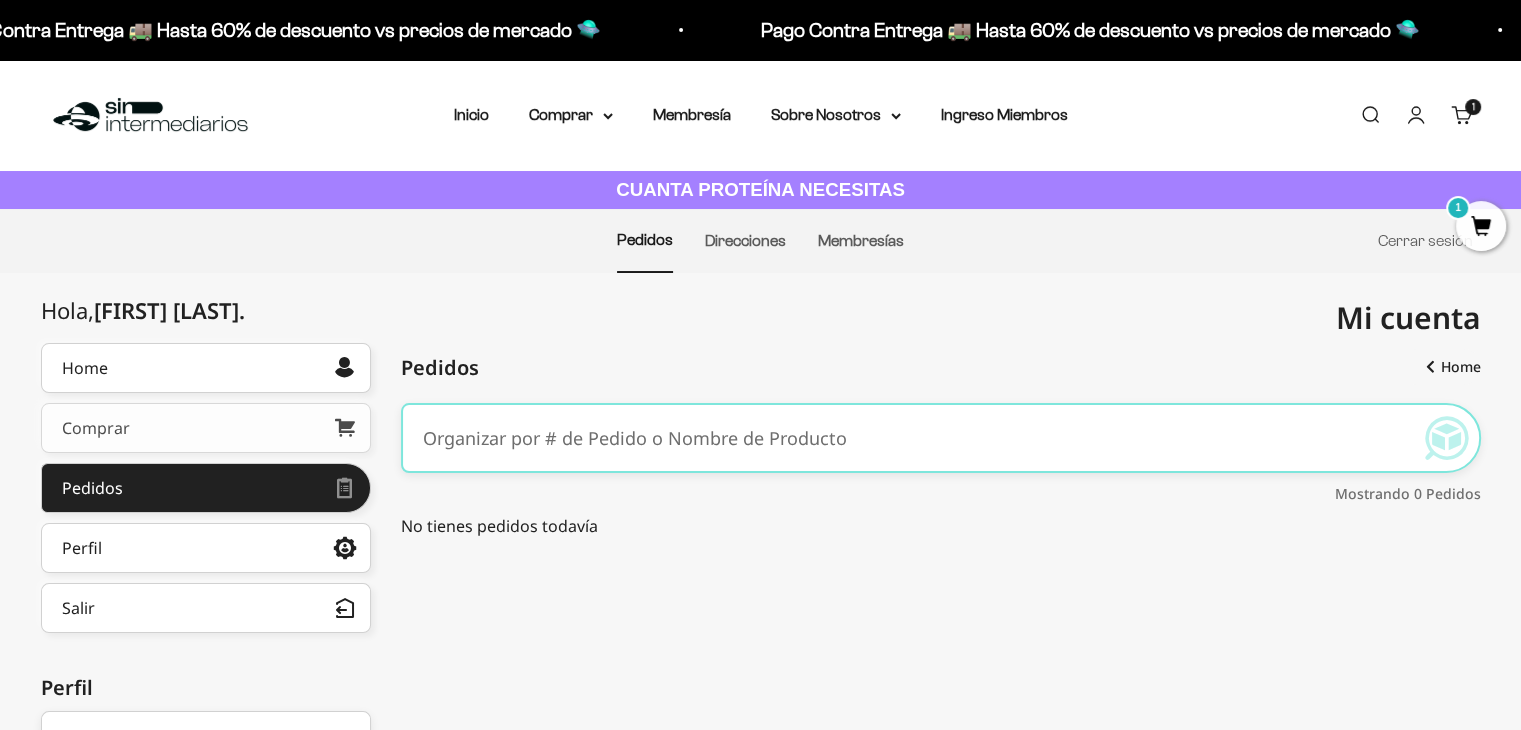 click on "Comprar" at bounding box center (206, 428) 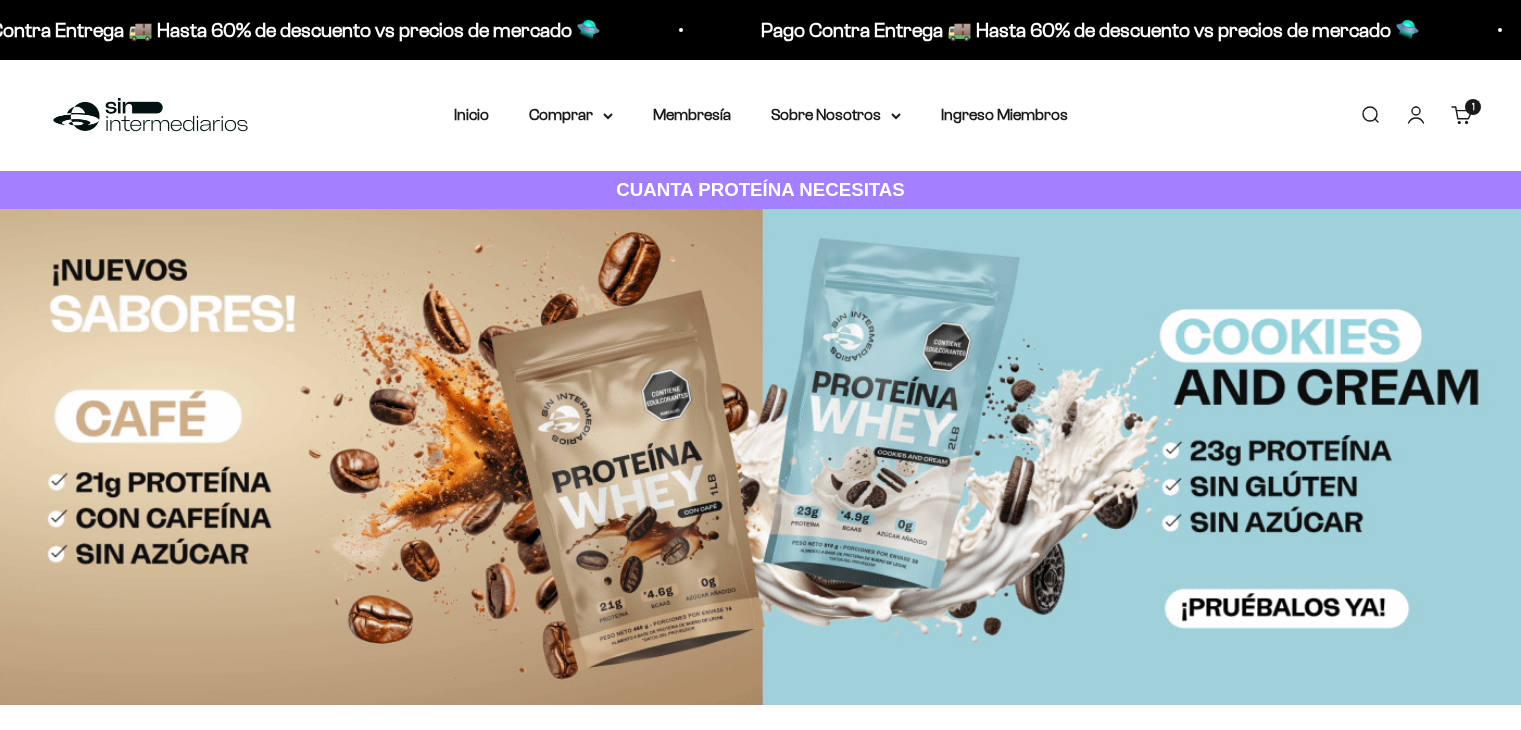scroll, scrollTop: 0, scrollLeft: 0, axis: both 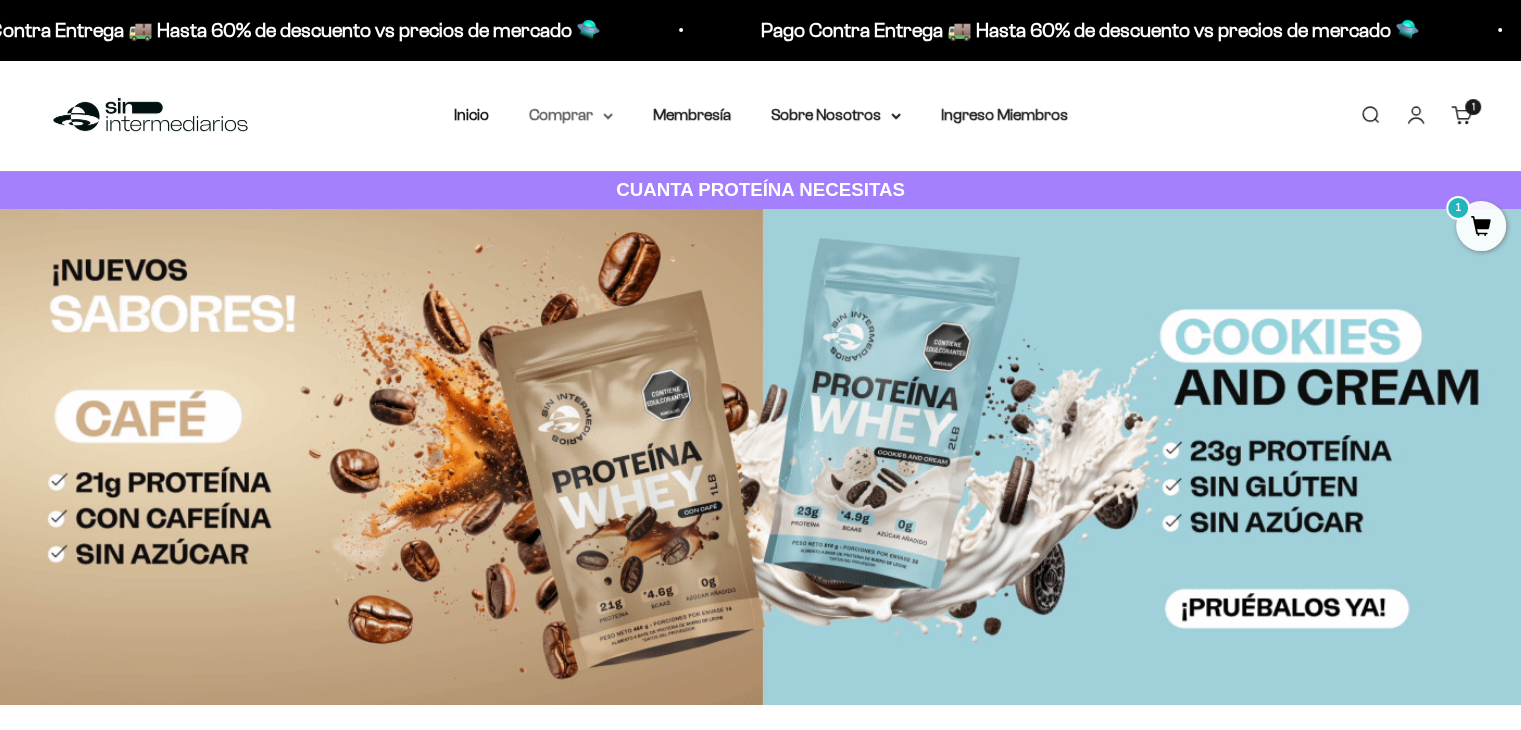 click 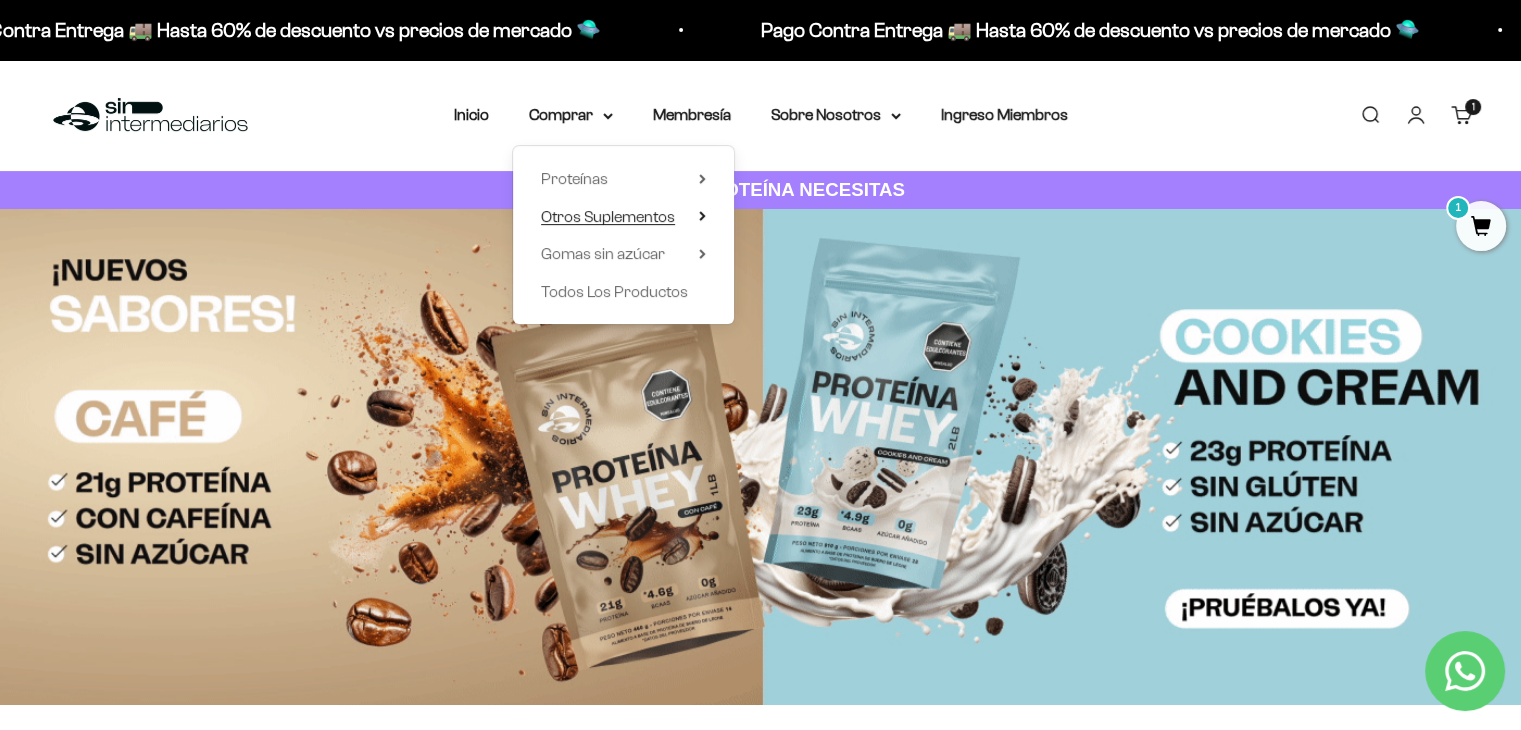 click 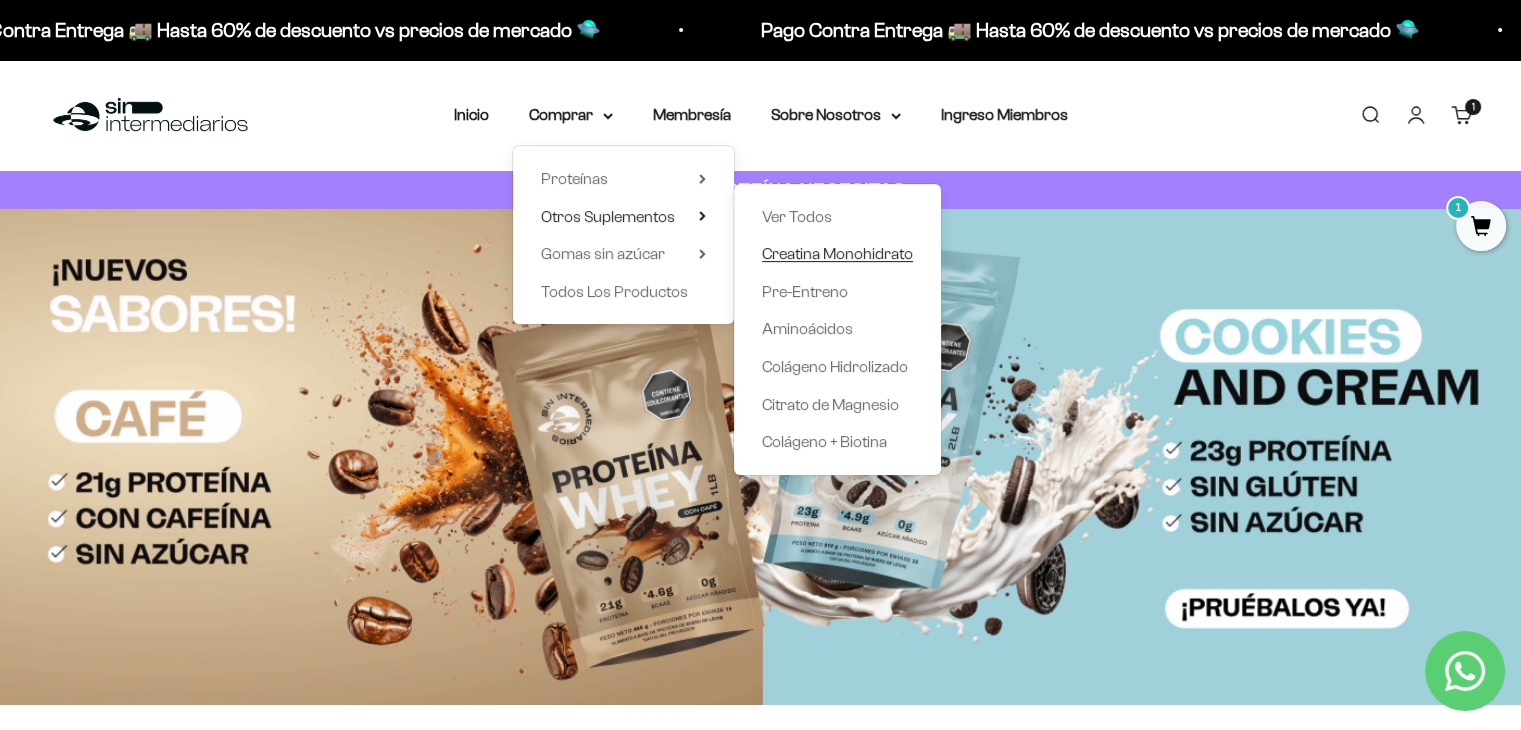 click on "Creatina Monohidrato" at bounding box center (837, 253) 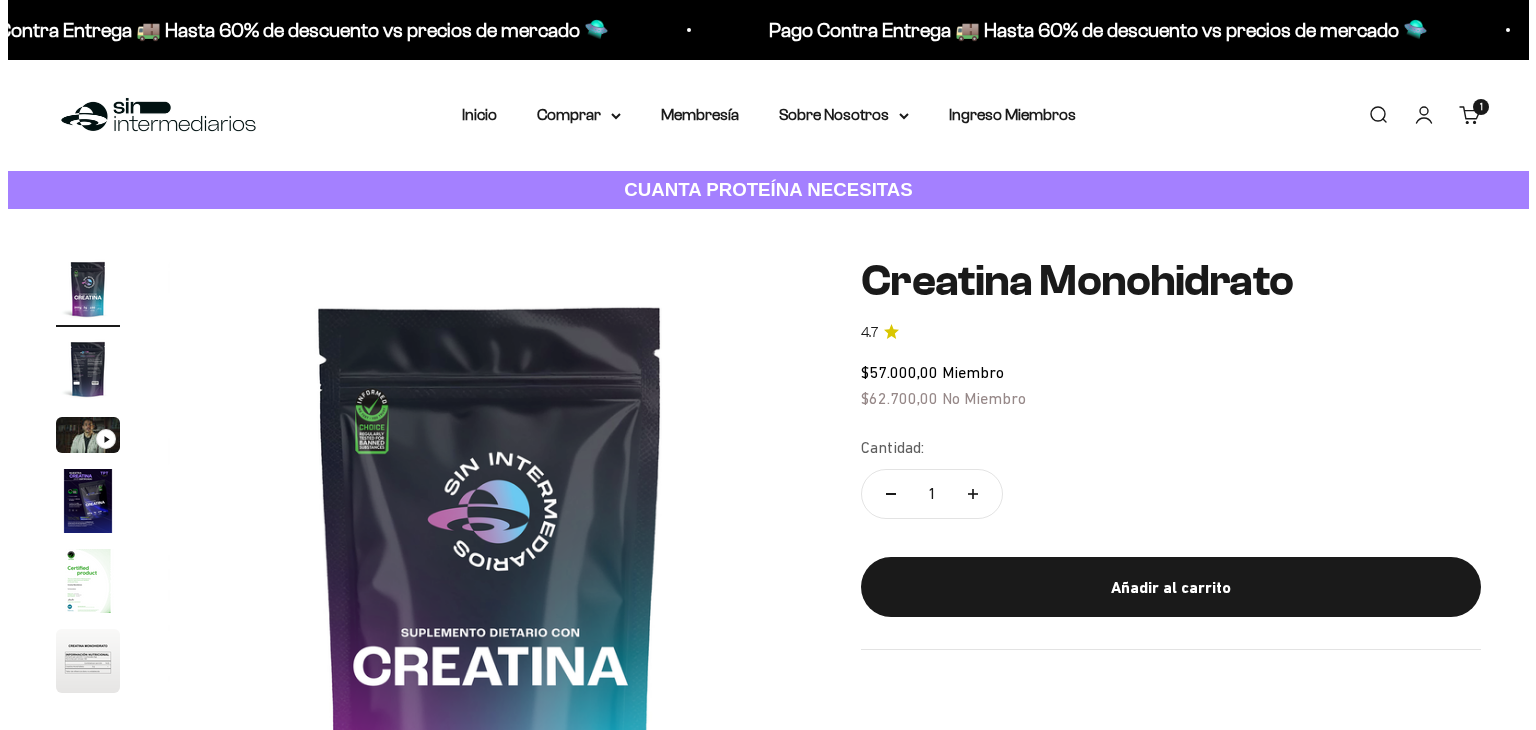 scroll, scrollTop: 0, scrollLeft: 0, axis: both 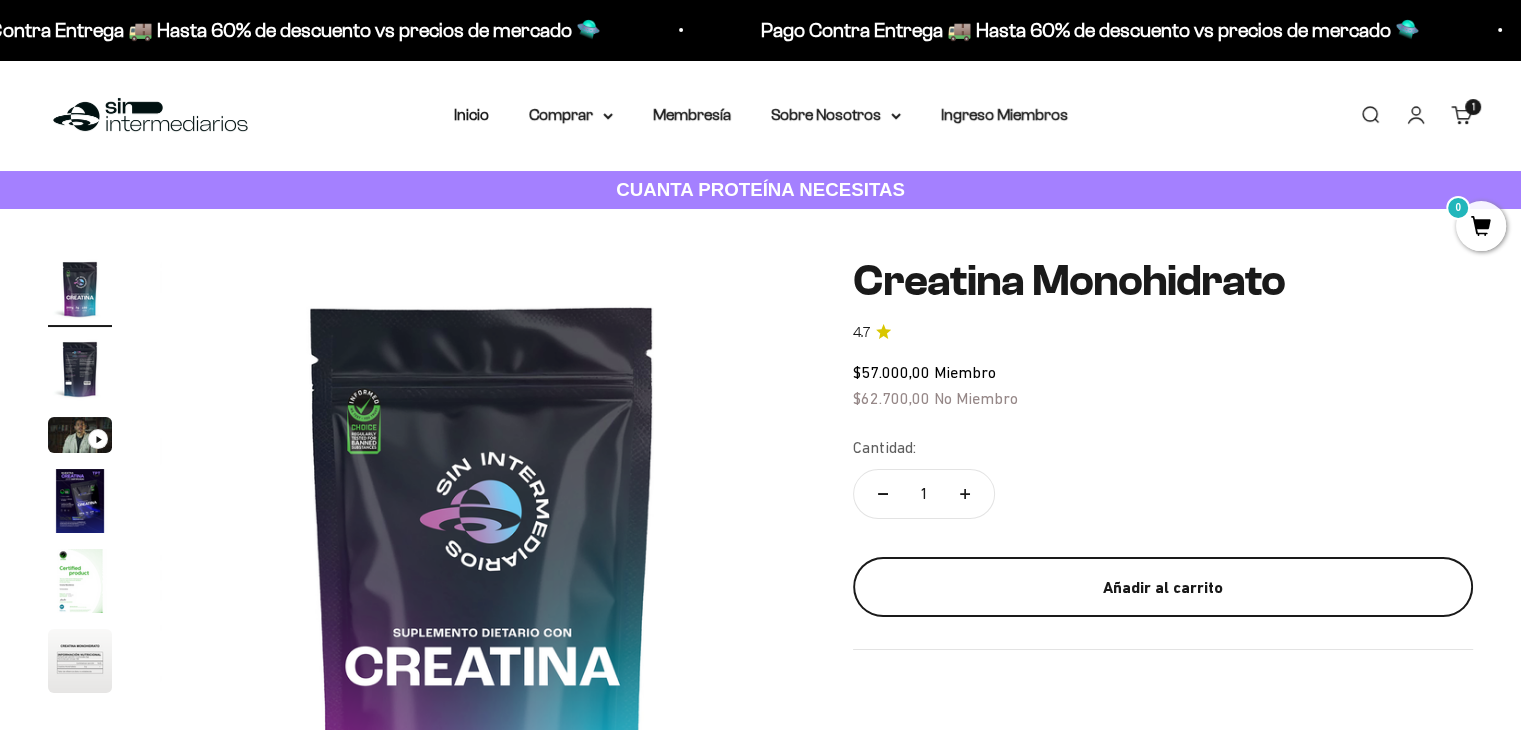 click on "Añadir al carrito" at bounding box center [1163, 588] 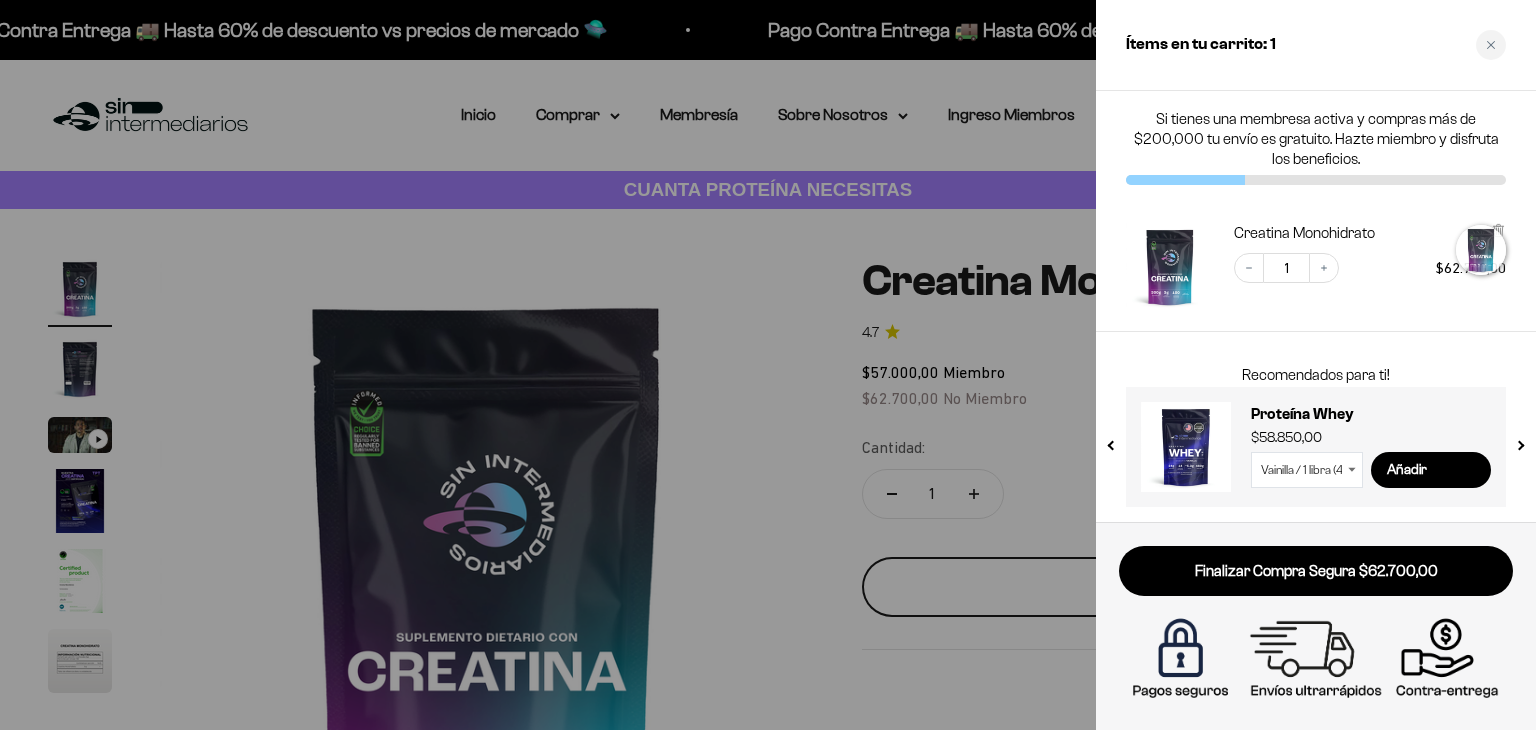 scroll, scrollTop: 0, scrollLeft: 0, axis: both 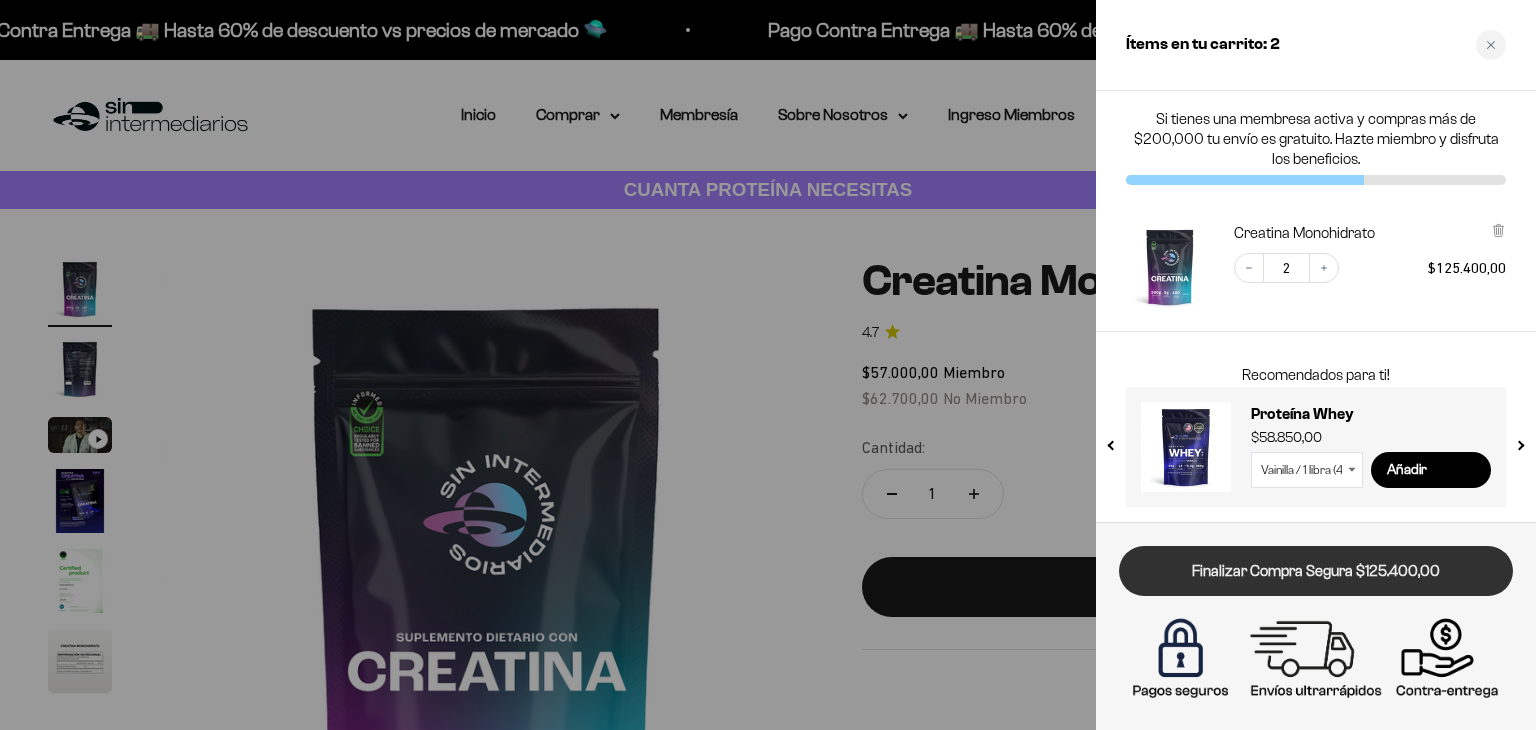 click on "Finalizar Compra Segura $125.400,00" at bounding box center [1316, 571] 